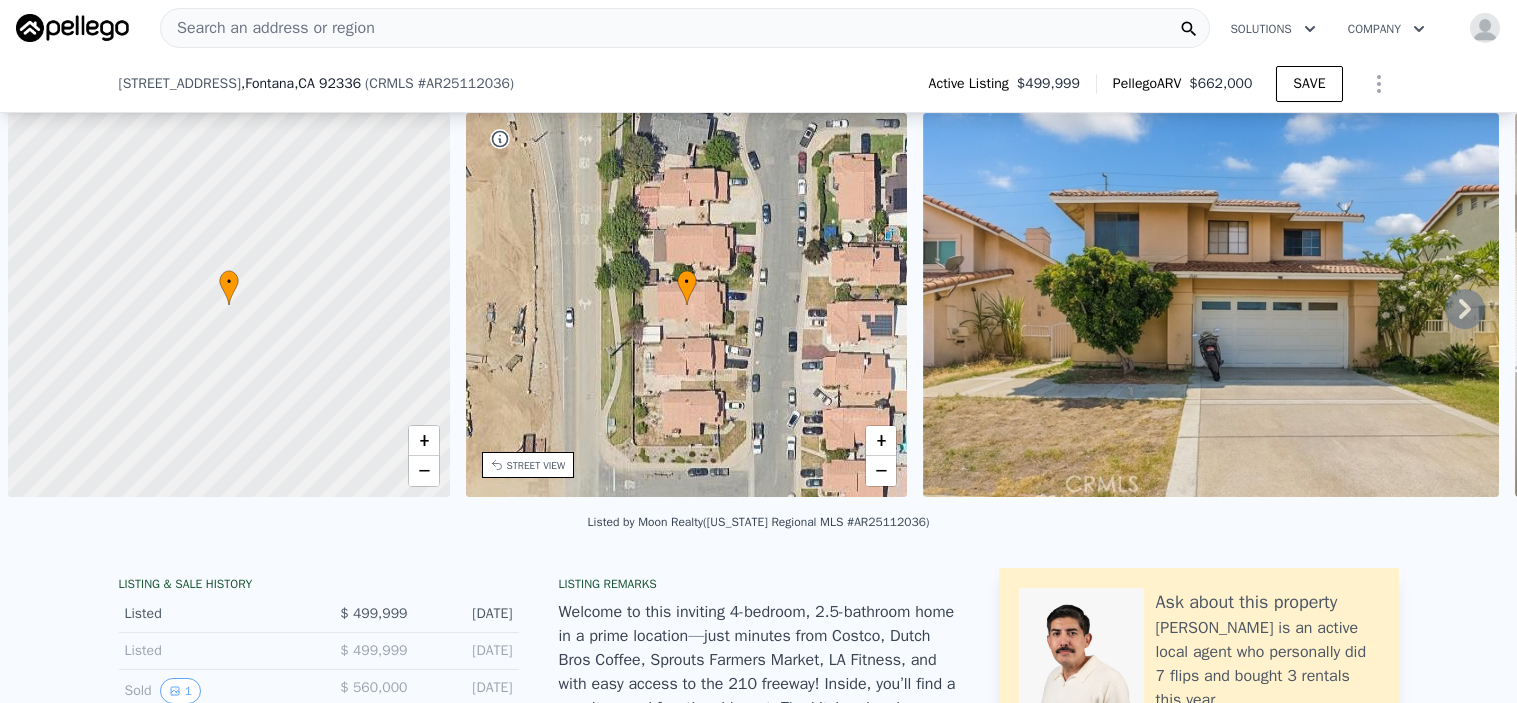 scroll, scrollTop: 0, scrollLeft: 0, axis: both 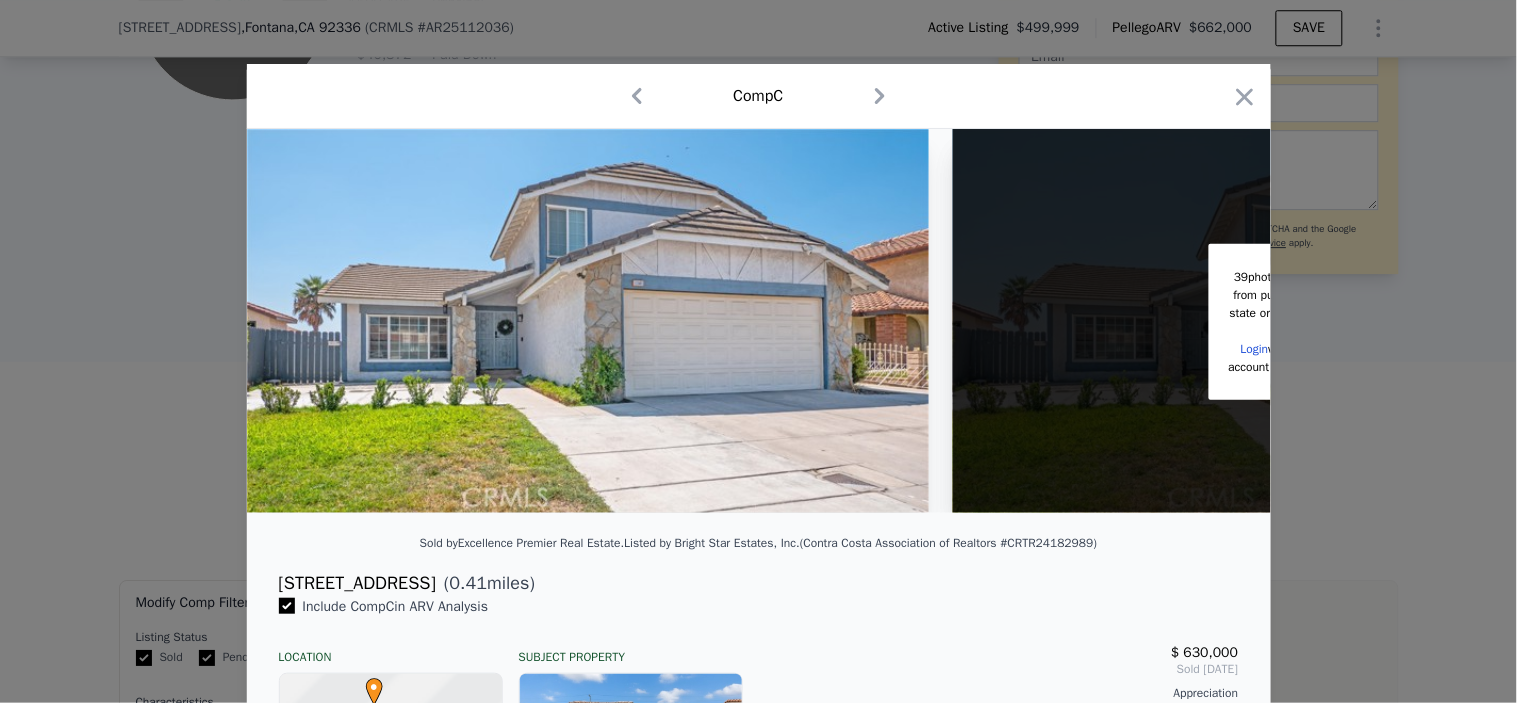 type on "$ 662,000" 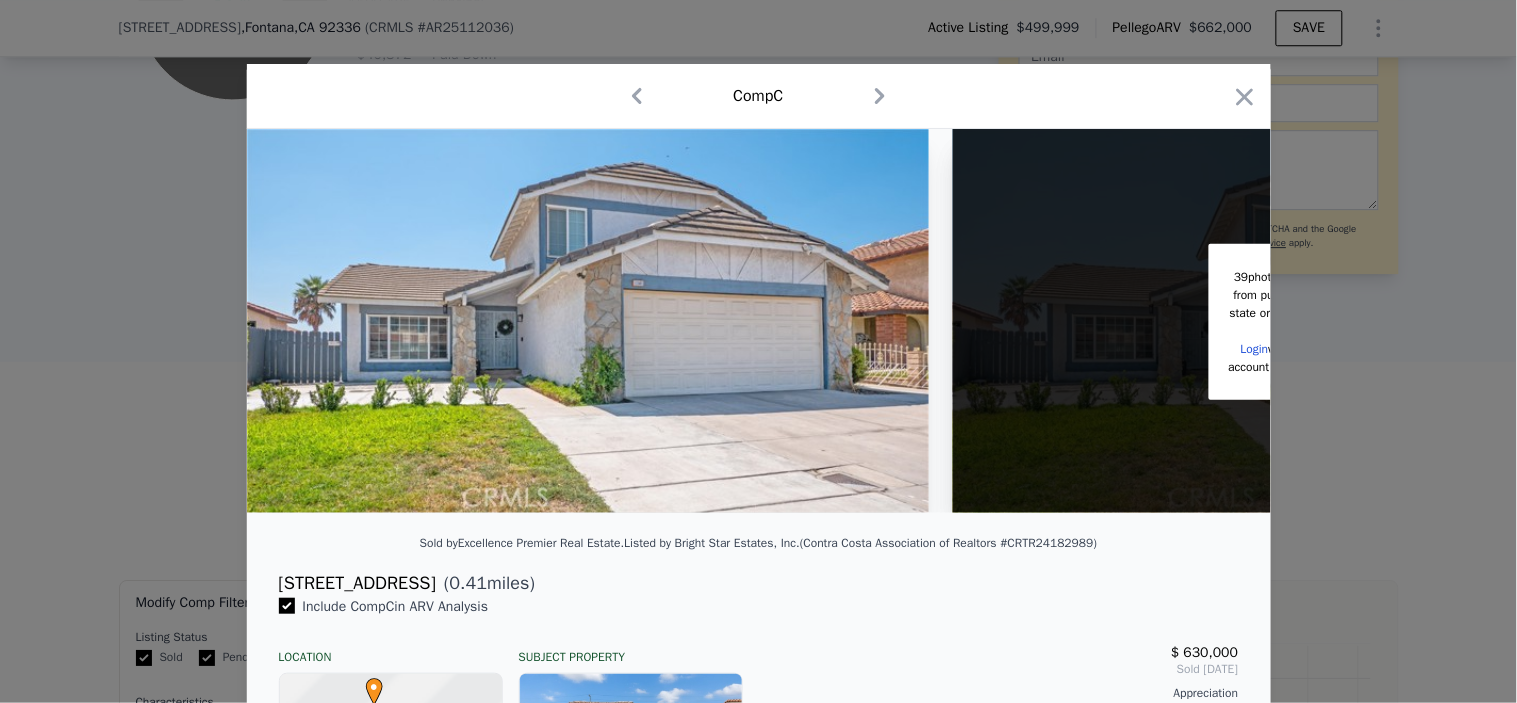 type on "5" 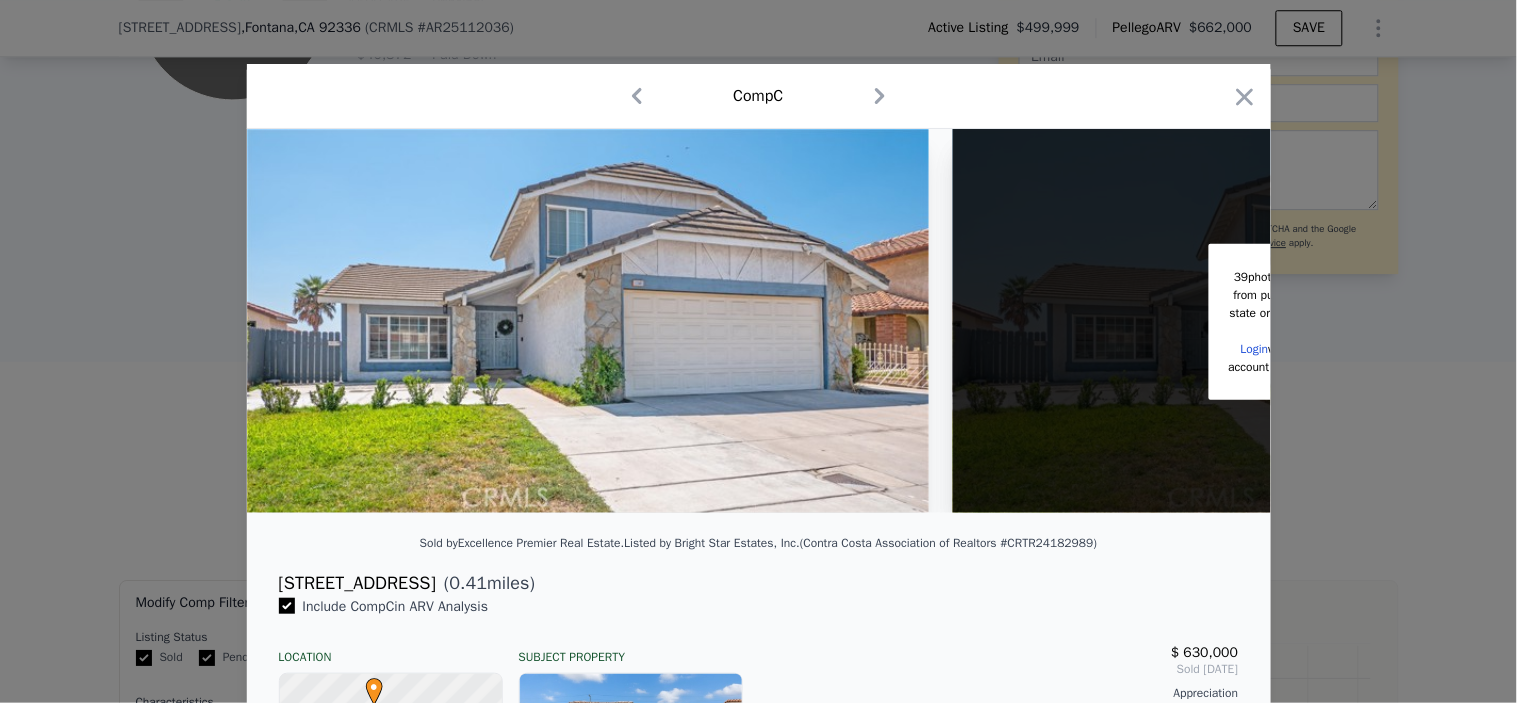scroll, scrollTop: 882, scrollLeft: 0, axis: vertical 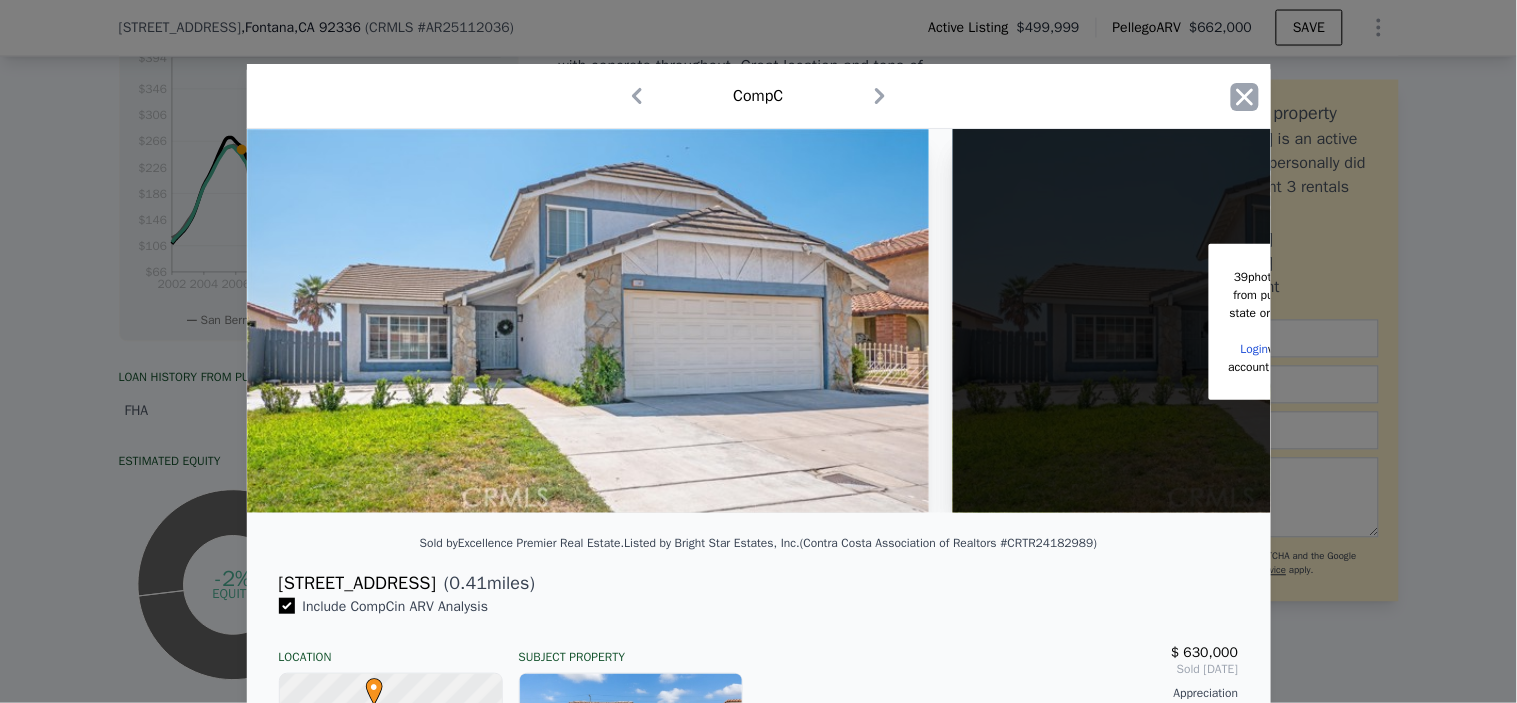 click 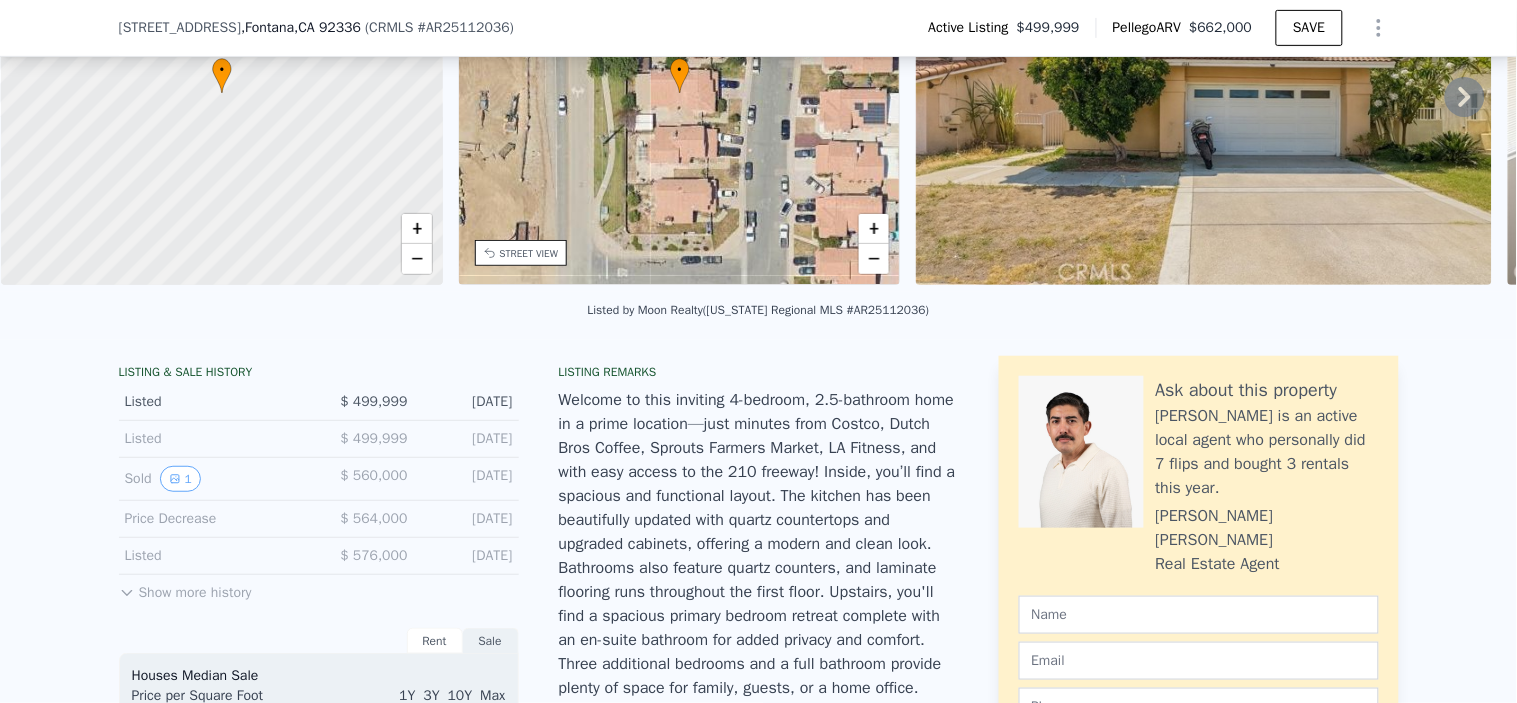 scroll, scrollTop: 104, scrollLeft: 0, axis: vertical 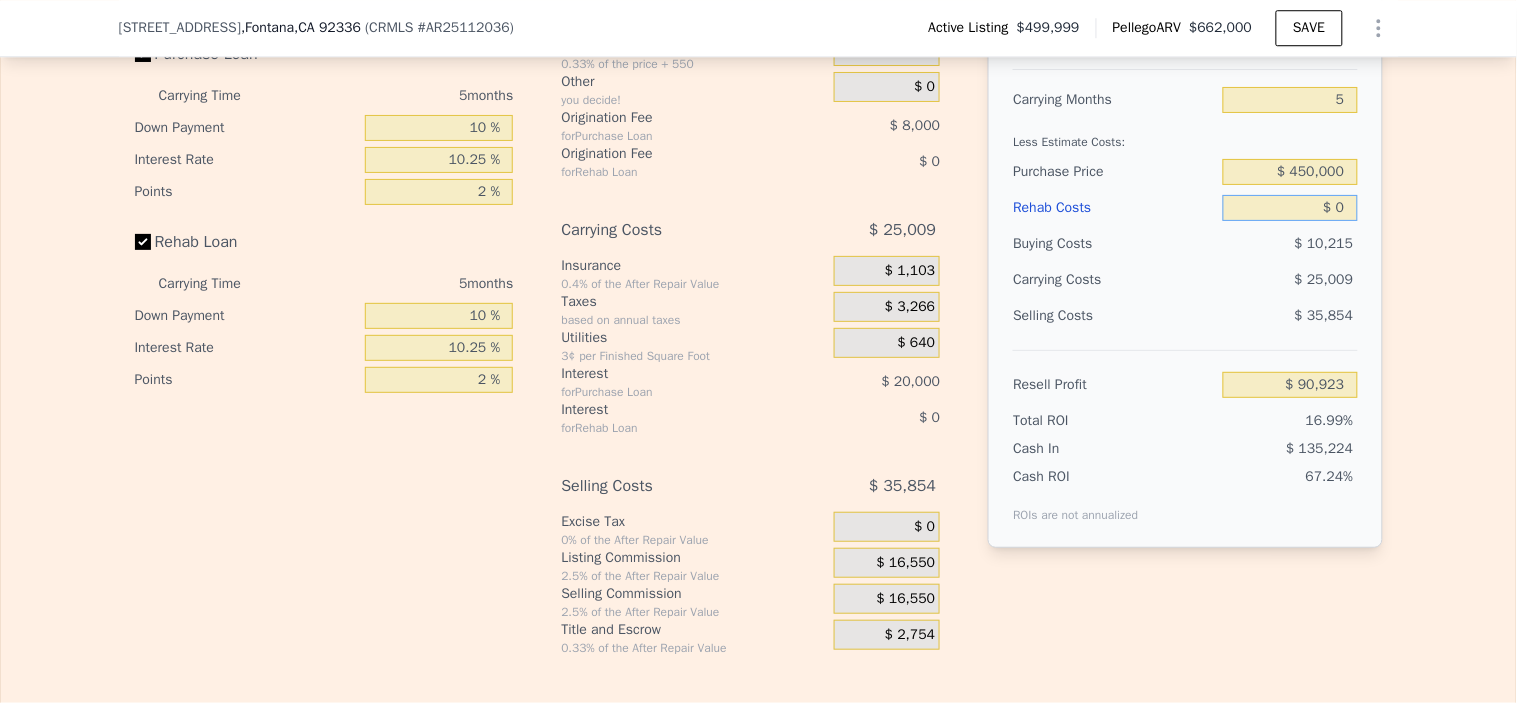 click on "$ 0" at bounding box center (1290, 208) 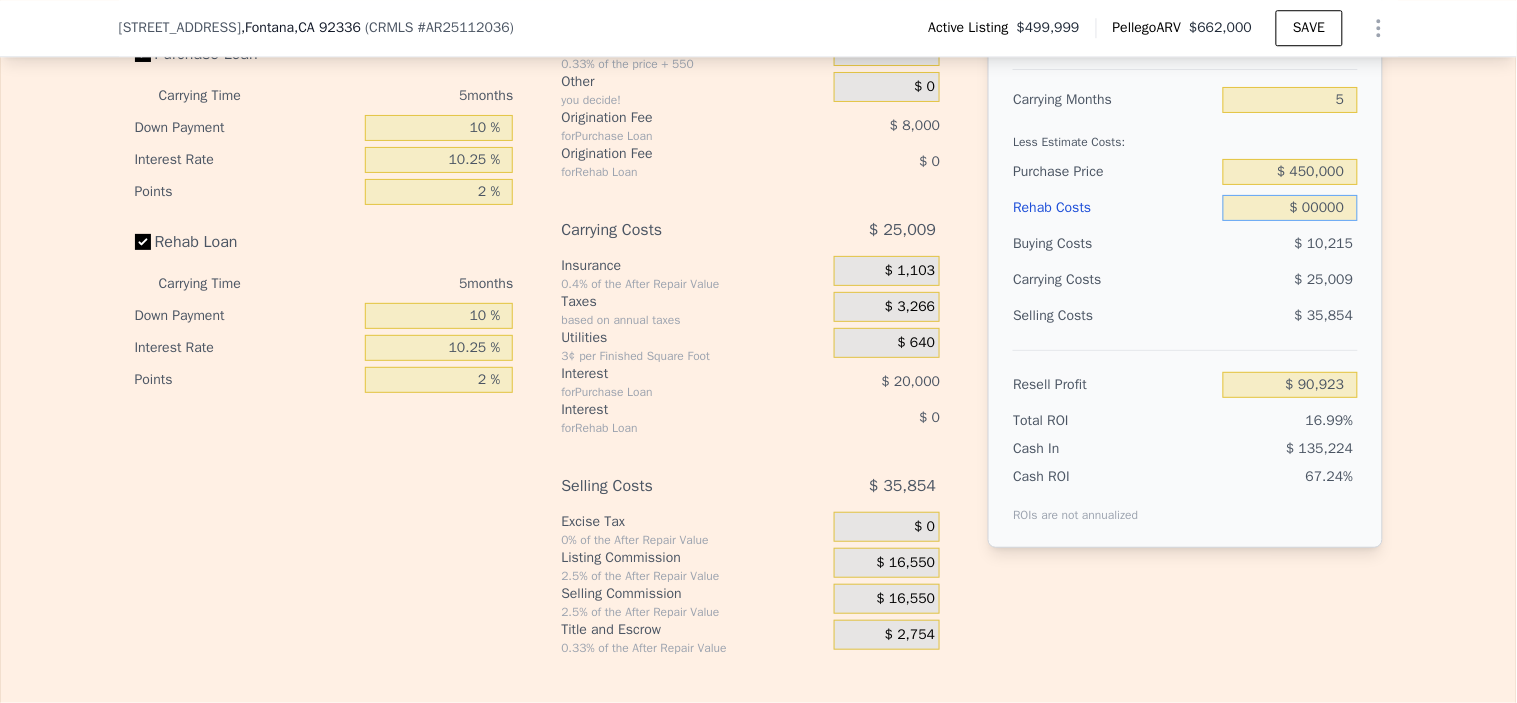 drag, startPoint x: 1343, startPoint y: 215, endPoint x: 747, endPoint y: 181, distance: 596.969 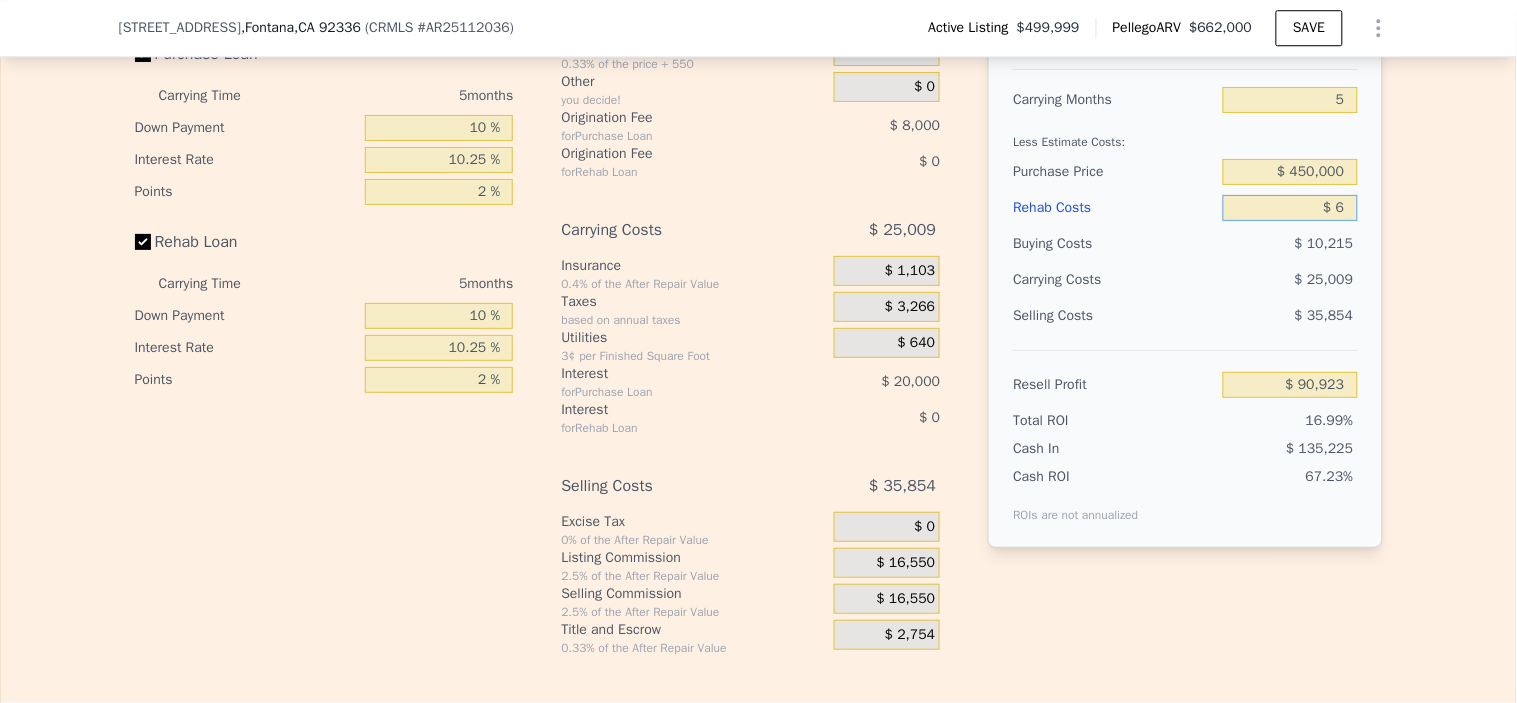 type on "$ 90,917" 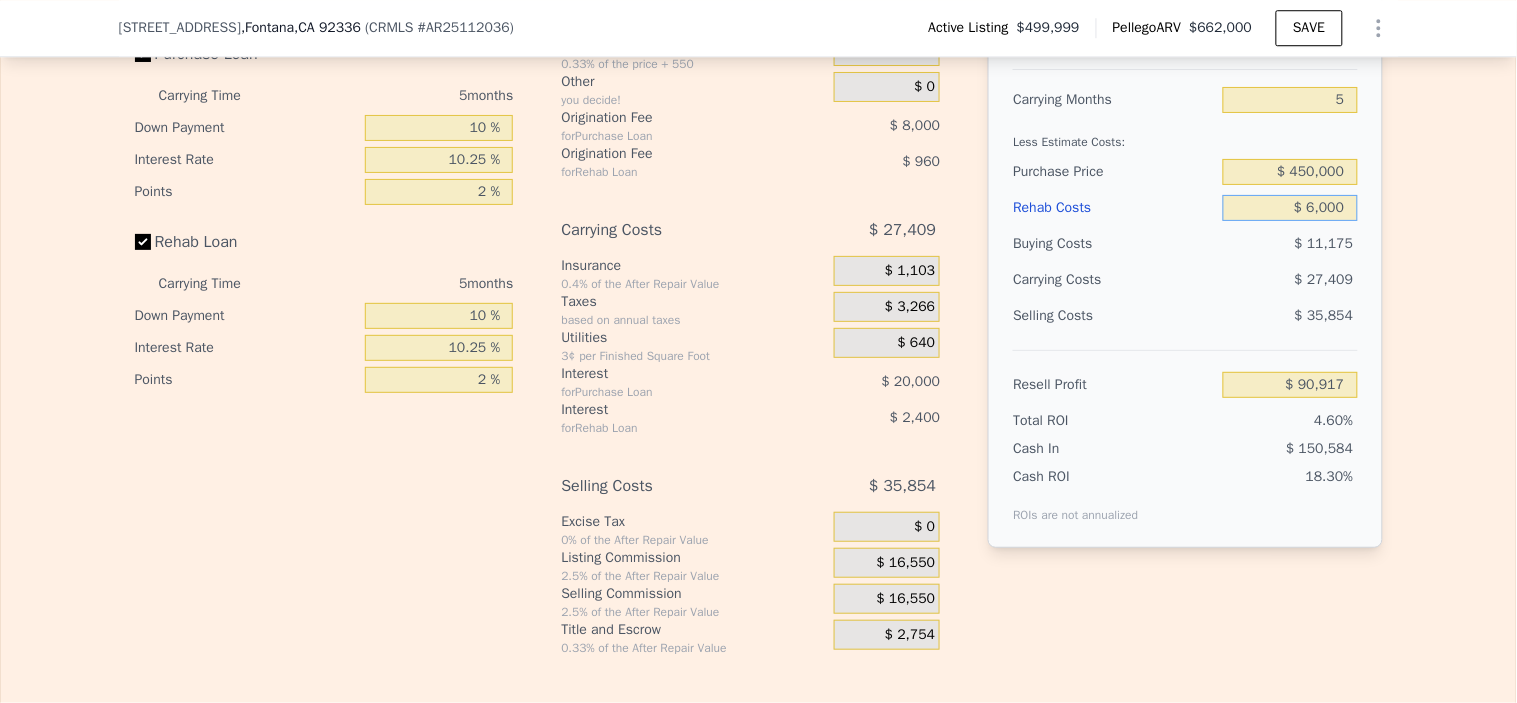 type on "$ 60,000" 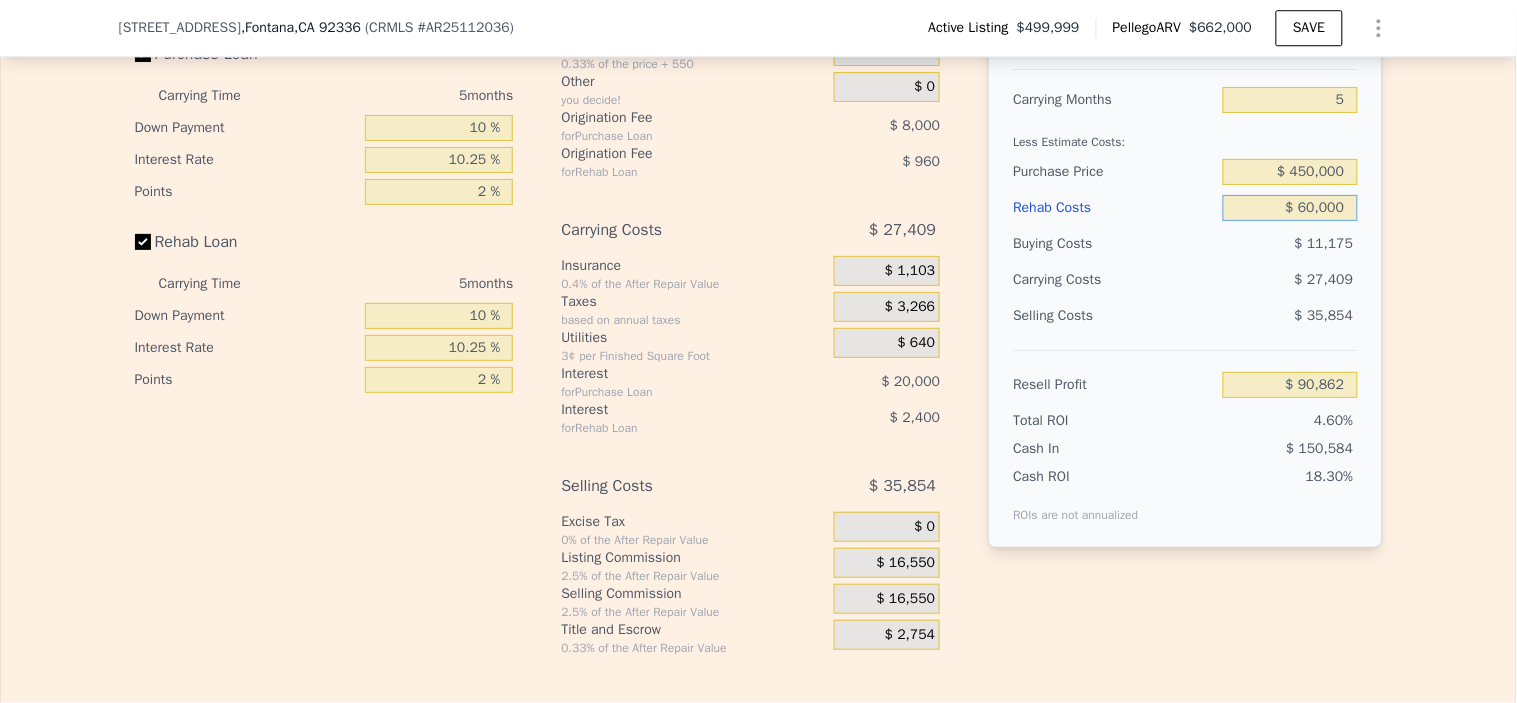 type on "$ 27,563" 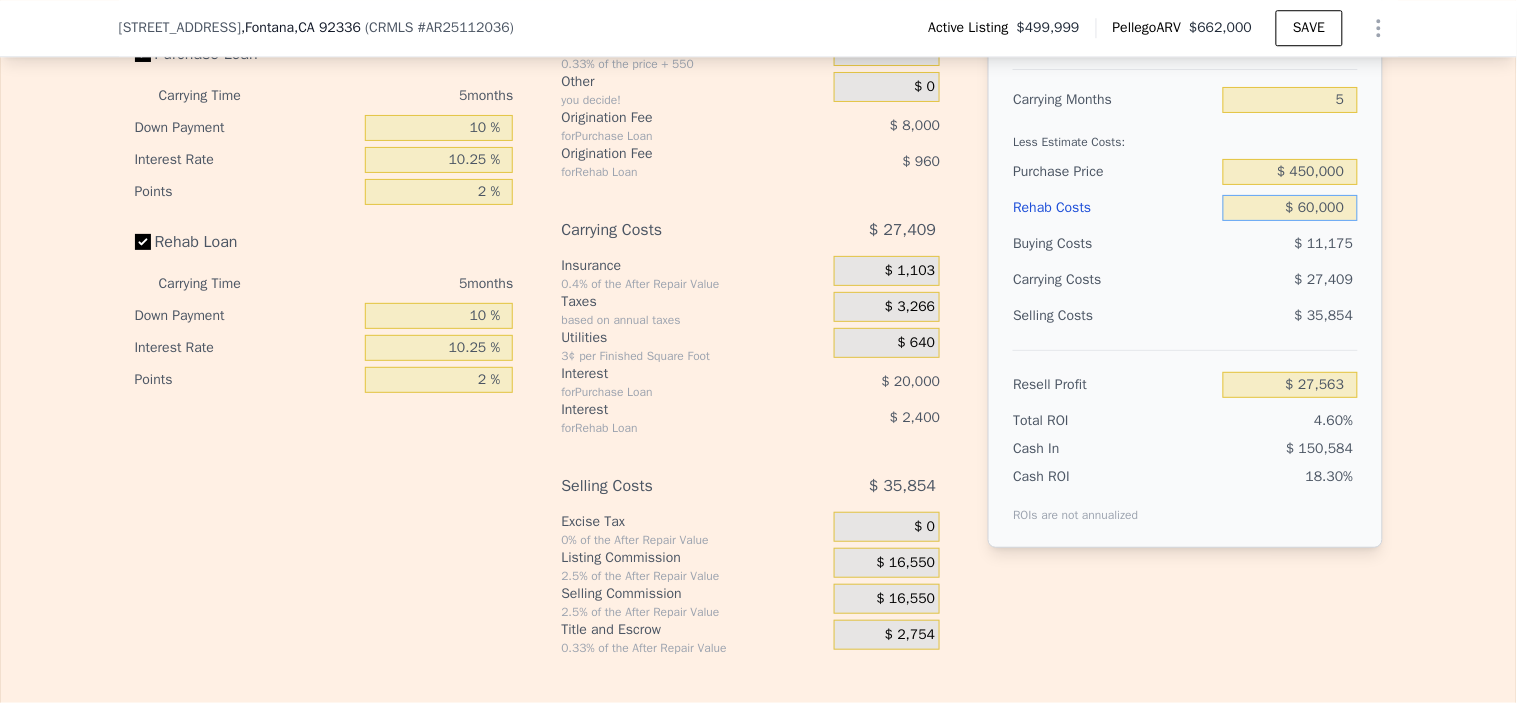 type on "$ 60,000" 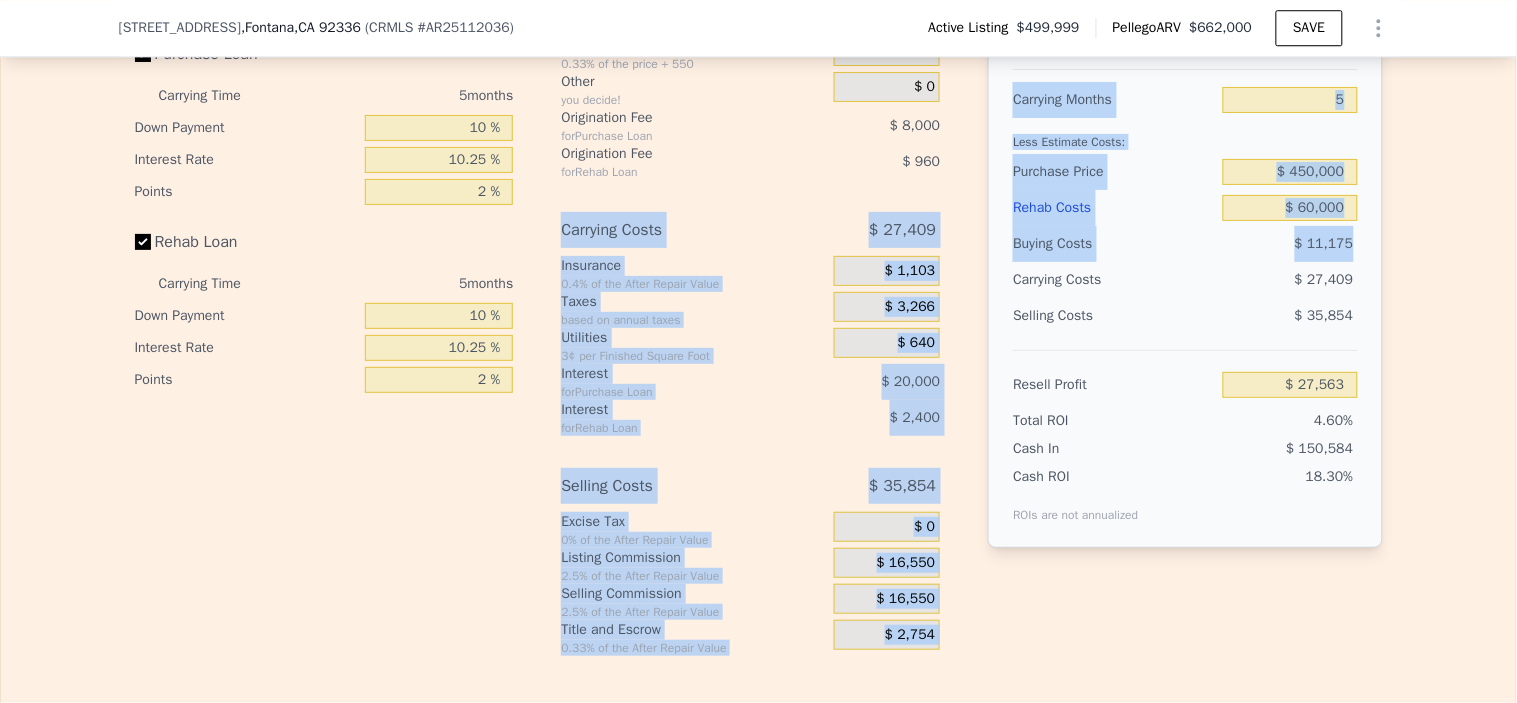 drag, startPoint x: 1380, startPoint y: 230, endPoint x: 1516, endPoint y: 692, distance: 481.6015 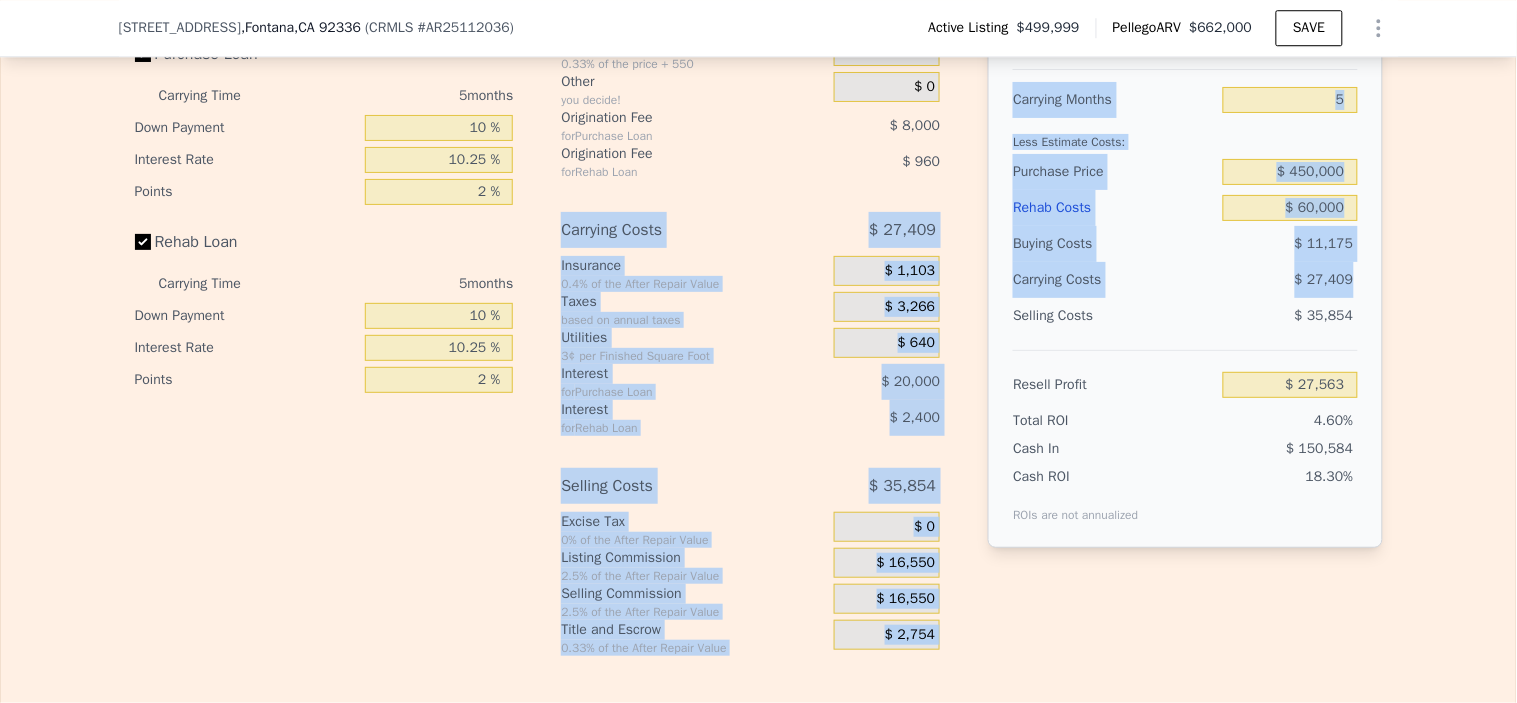 drag, startPoint x: 1516, startPoint y: 317, endPoint x: 1193, endPoint y: 113, distance: 382.0275 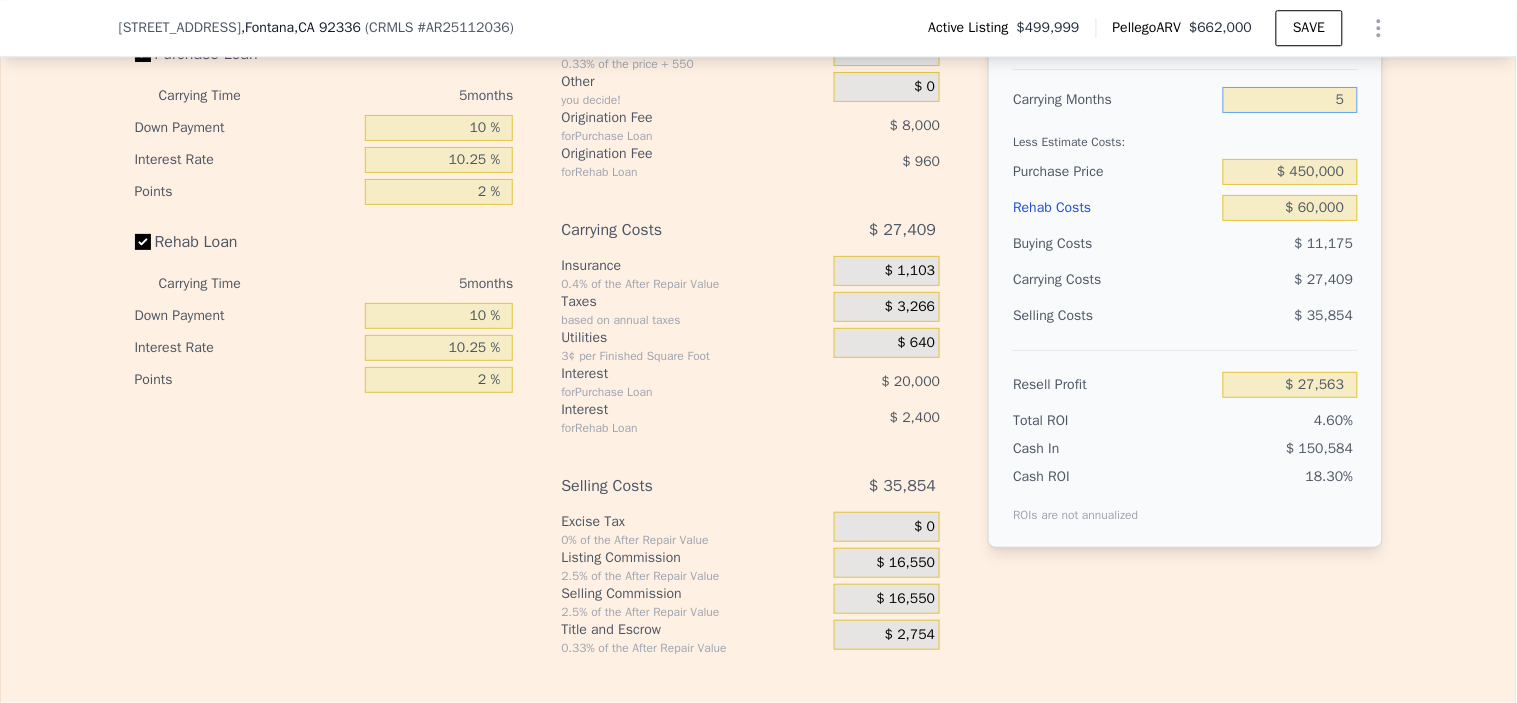 drag, startPoint x: 1317, startPoint y: 110, endPoint x: 1516, endPoint y: 97, distance: 199.42416 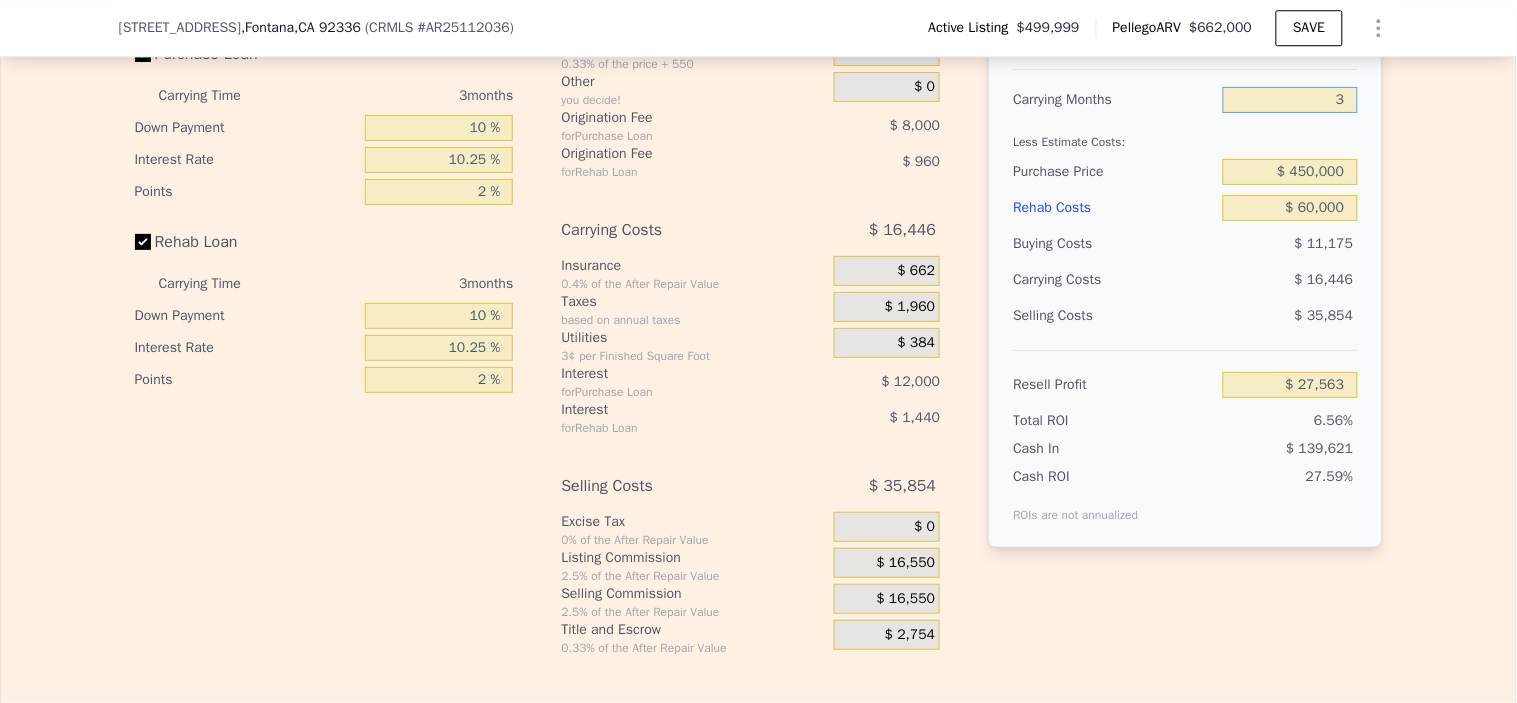 type on "$ 38,526" 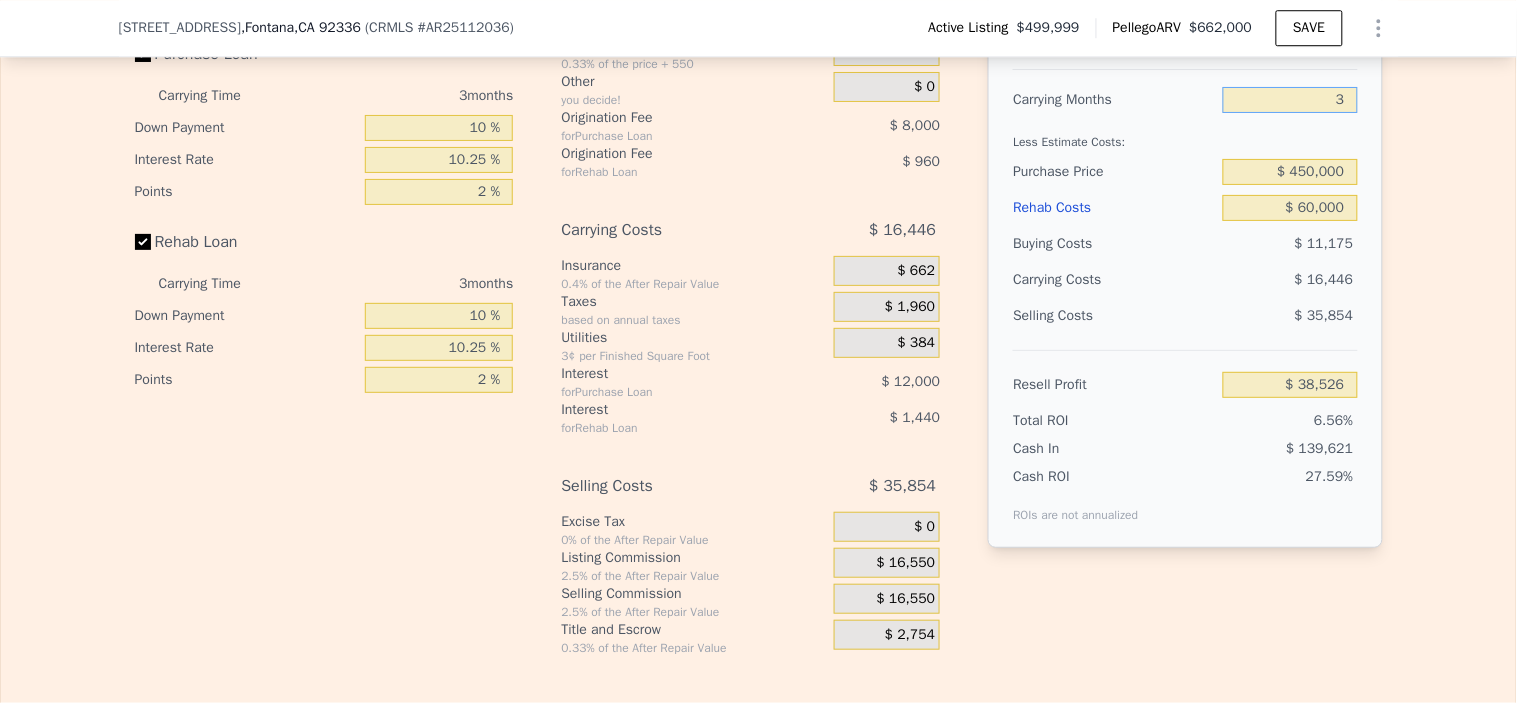 type on "3" 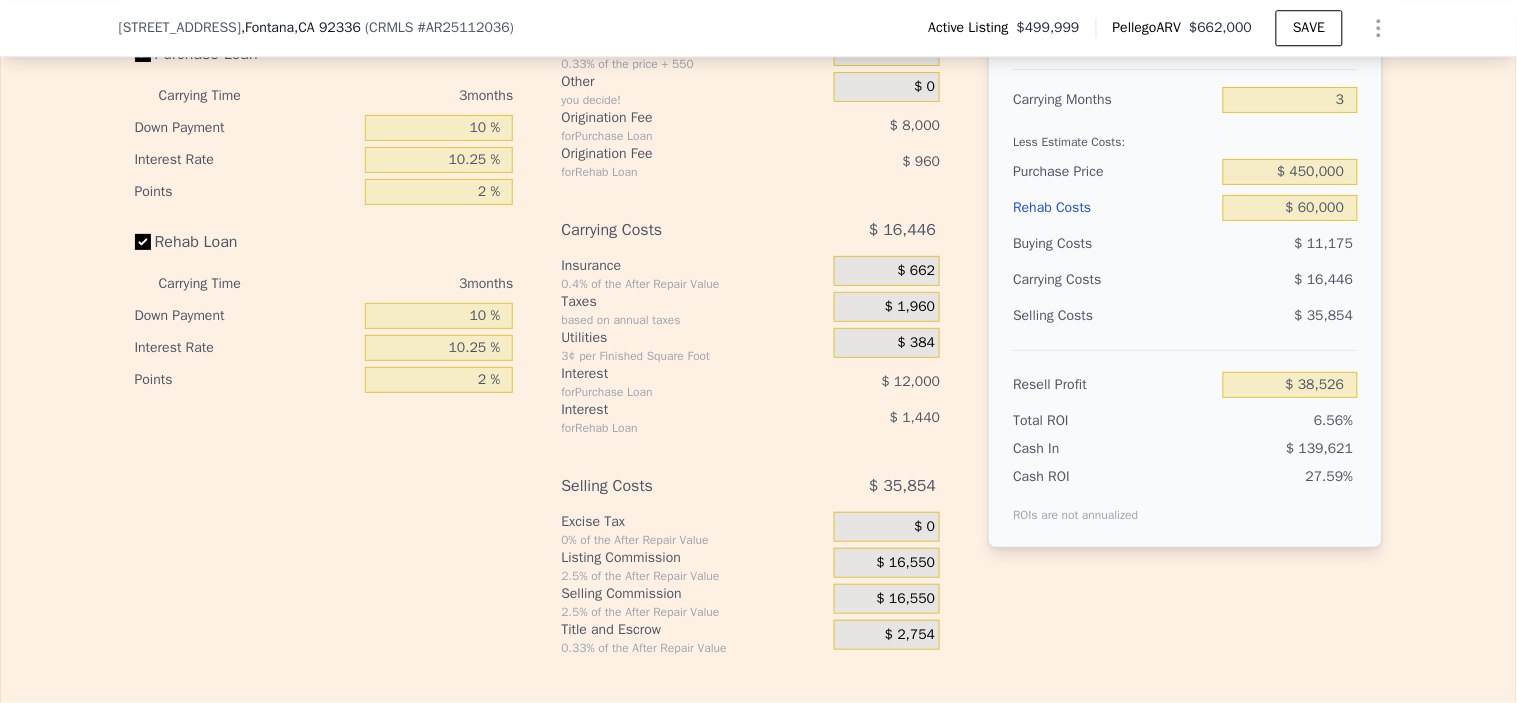 click on "Purchase Price" at bounding box center (1114, 172) 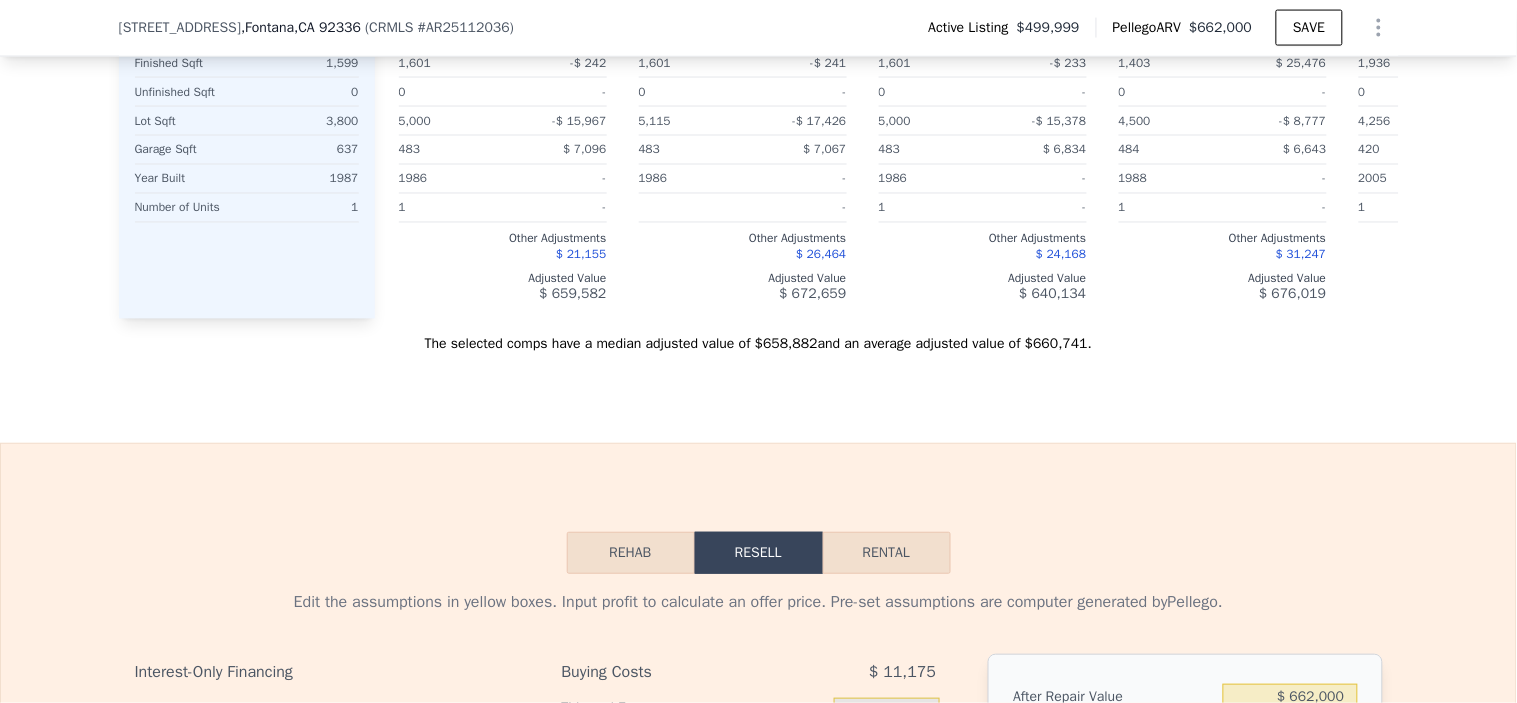 scroll, scrollTop: 2771, scrollLeft: 0, axis: vertical 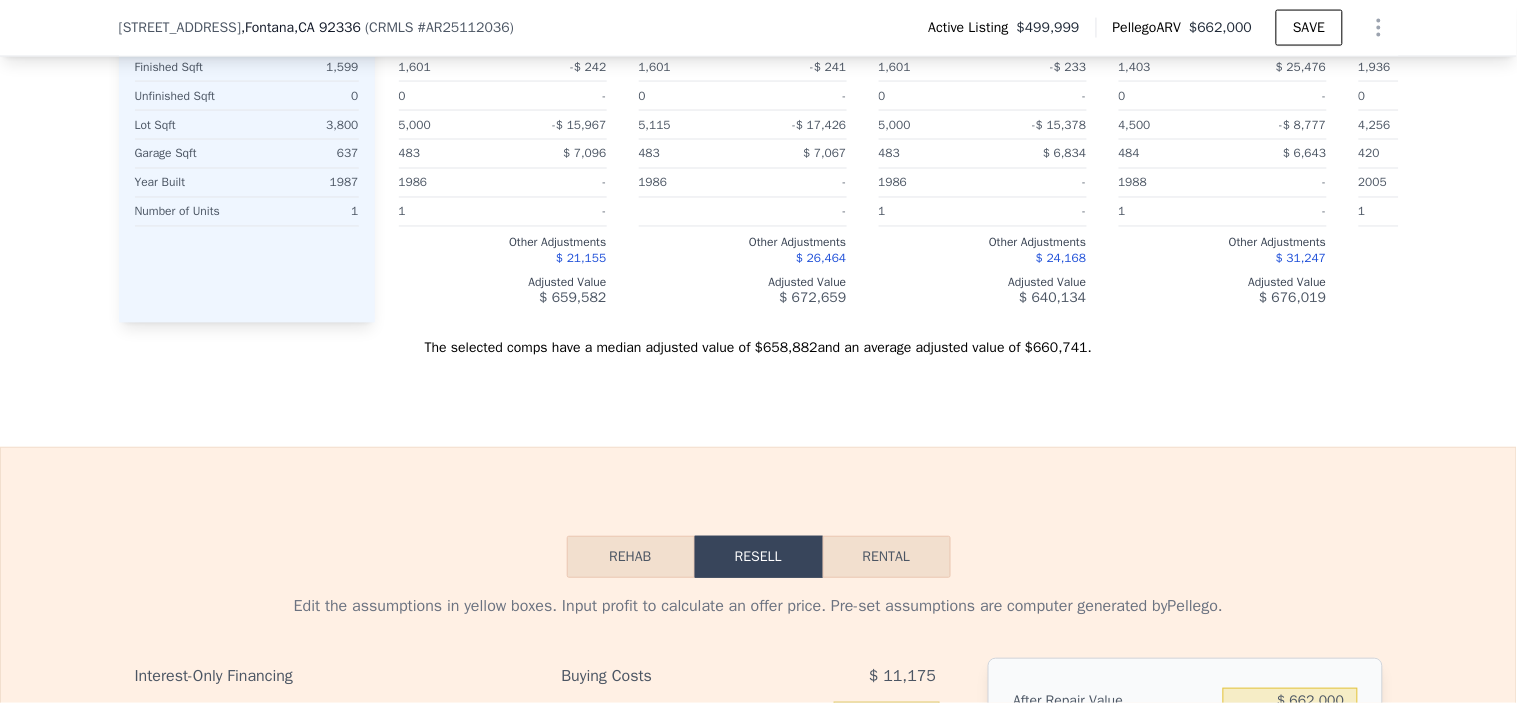 click on "We found   12 sales   that match your search Listings provided by  [US_STATE] Regional MLS .   Filters  Map   Prices Modify Comp Filters Listing Status Sold Pending Active Characteristics   Min Max Bedrooms 3 4 Bathrooms 1 3 Finished Sqft 1173 1936 Lot Size Sqft 3800 5755 Edit all filters ← Move left → Move right ↑ Move up ↓ Move down + Zoom in - Zoom out Home Jump left by 75% End Jump right by 75% Page Up Jump up by 75% Page Down Jump down by 75% A B C D E F G H I J K L • To navigate, press the arrow keys. Map Data Map data ©2025 Google Map data ©2025 Google 500 m  Click to toggle between metric and imperial units Terms Report a map error Median Sale Price per Square Foot 92336 Selected Comp Unselected Comp [DATE] Sep [DATE] Jan [DATE] May [DATE] $300 $400 $500 A B D E C F Subject J L K H I G Month 92336 Selected Comp Unselected Comp [DATE] 344.829 [DATE] 344.678 [DATE] 344.678 405.768 [DATE] 344.678 429.688 [DATE] 344.107 [DATE] 344.107 407.87 [DATE]" at bounding box center (758, -229) 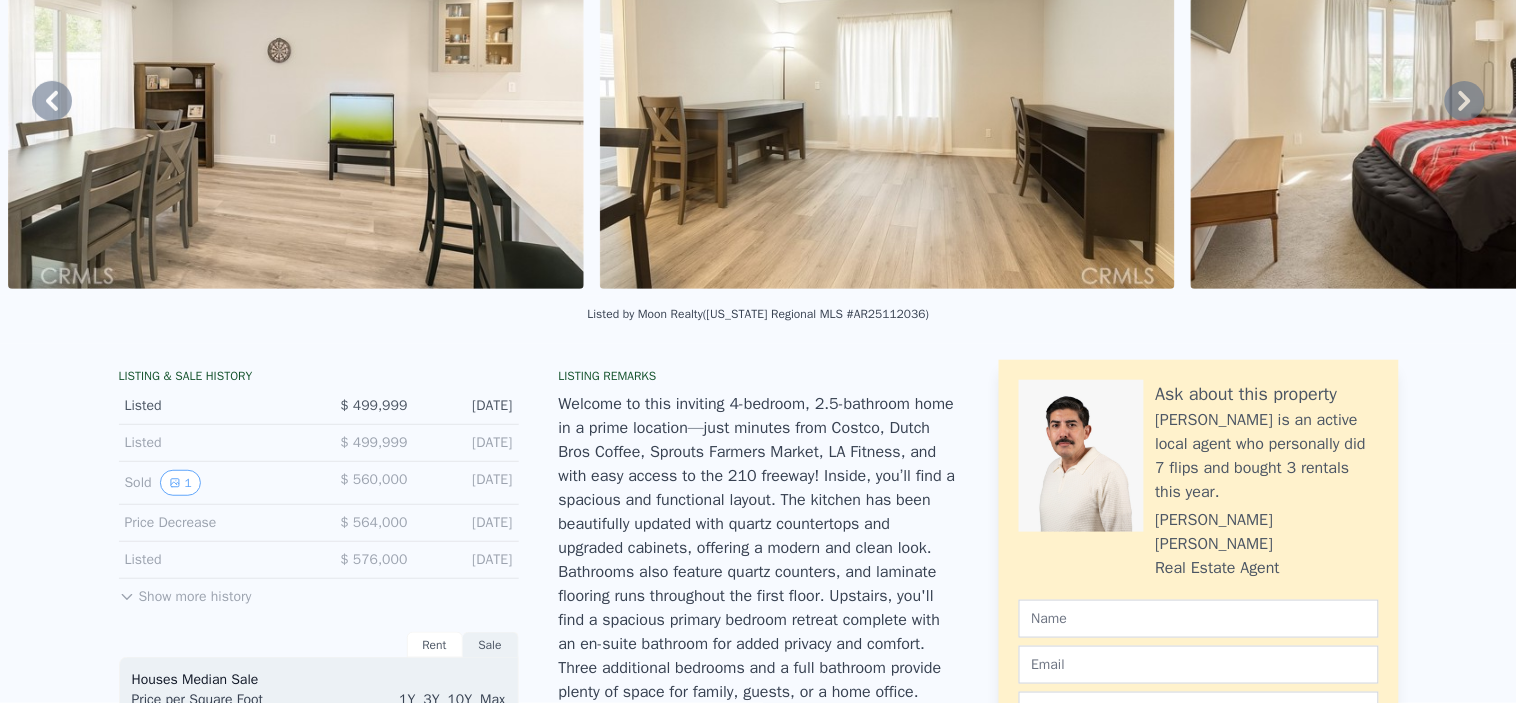 scroll, scrollTop: 27, scrollLeft: 0, axis: vertical 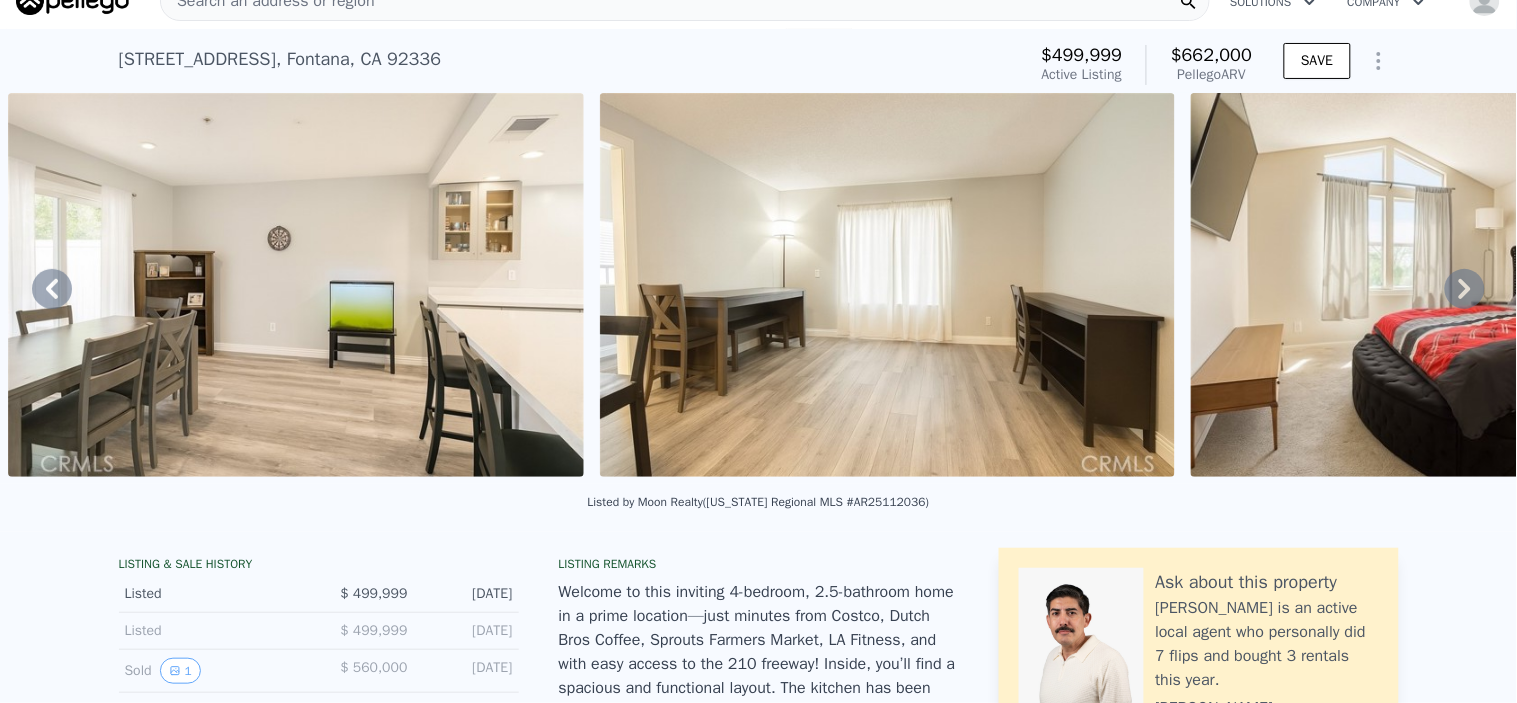 click 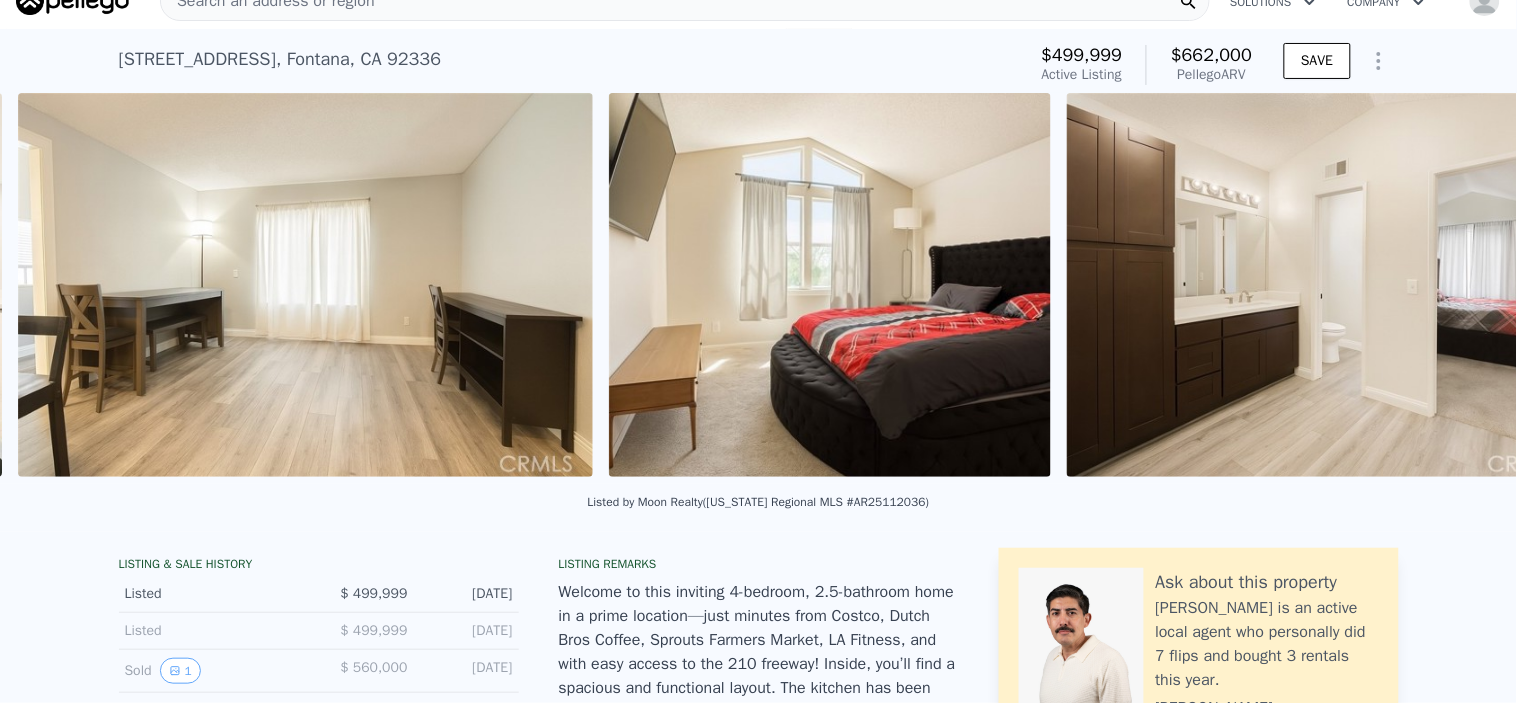 scroll, scrollTop: 0, scrollLeft: 3872, axis: horizontal 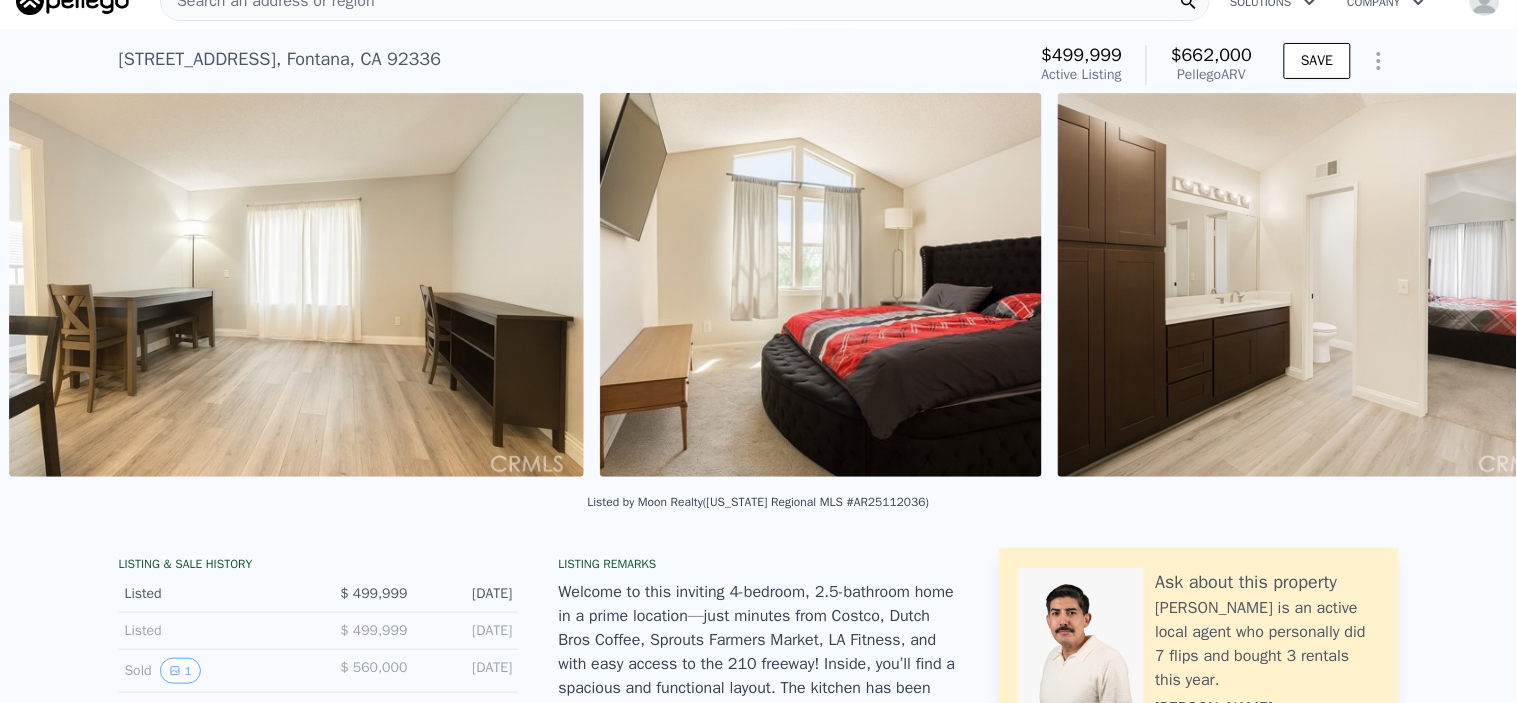 click at bounding box center (1346, 285) 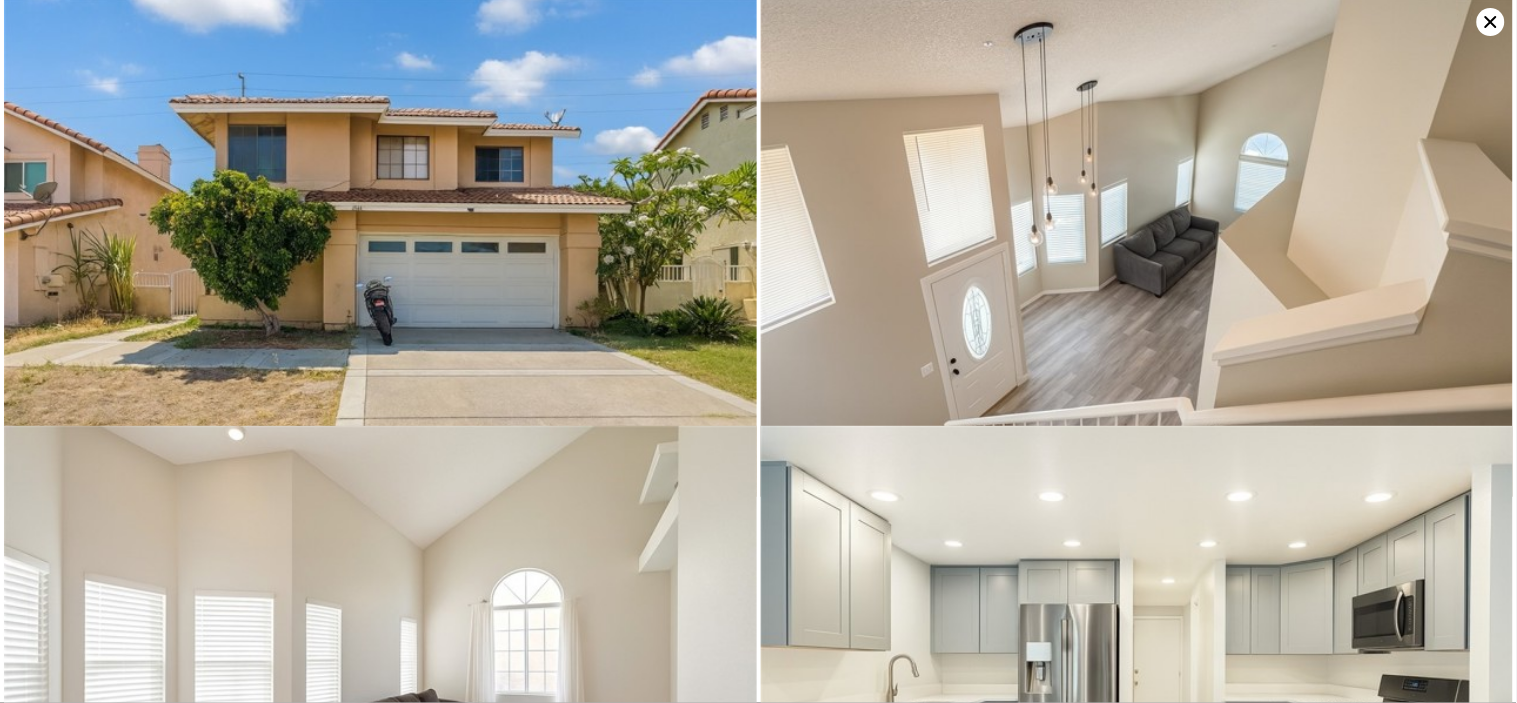 scroll, scrollTop: 0, scrollLeft: 0, axis: both 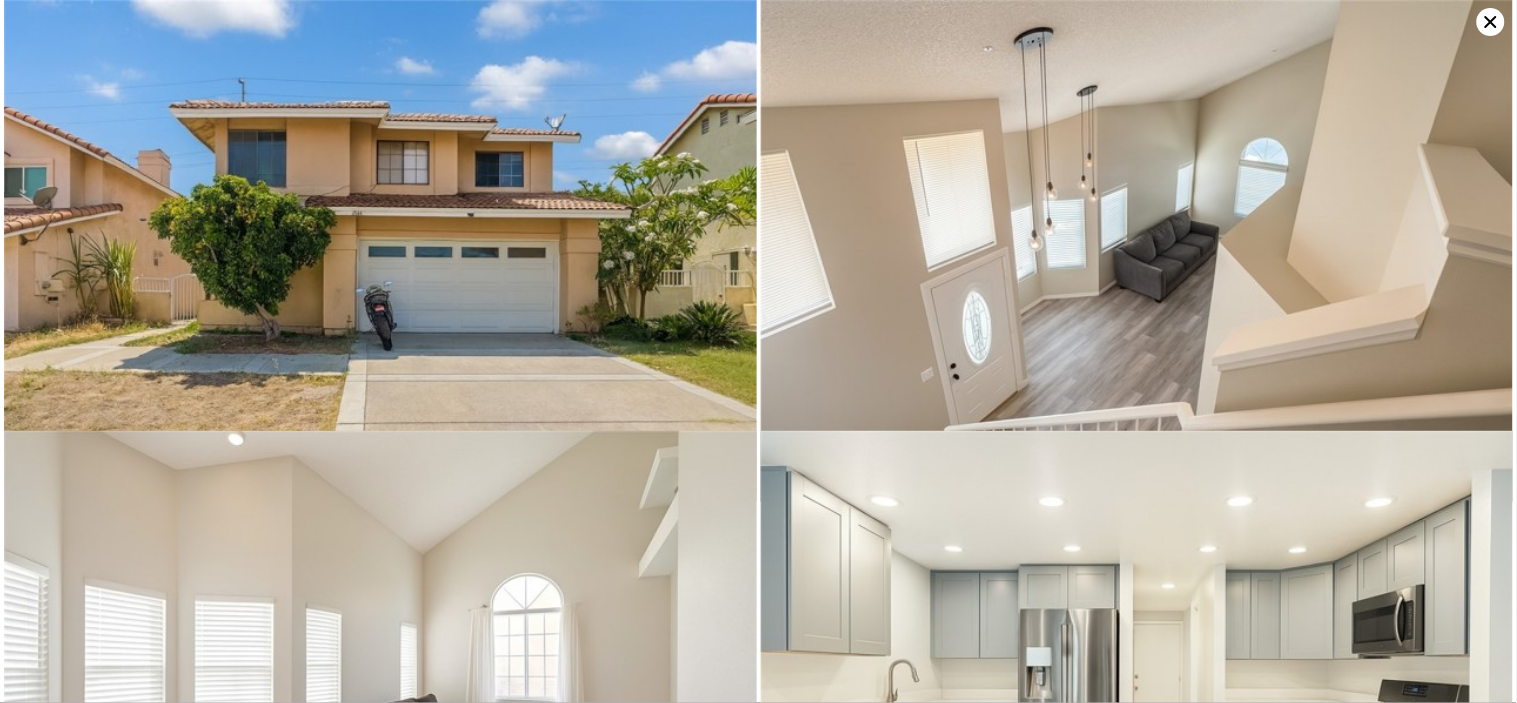 click 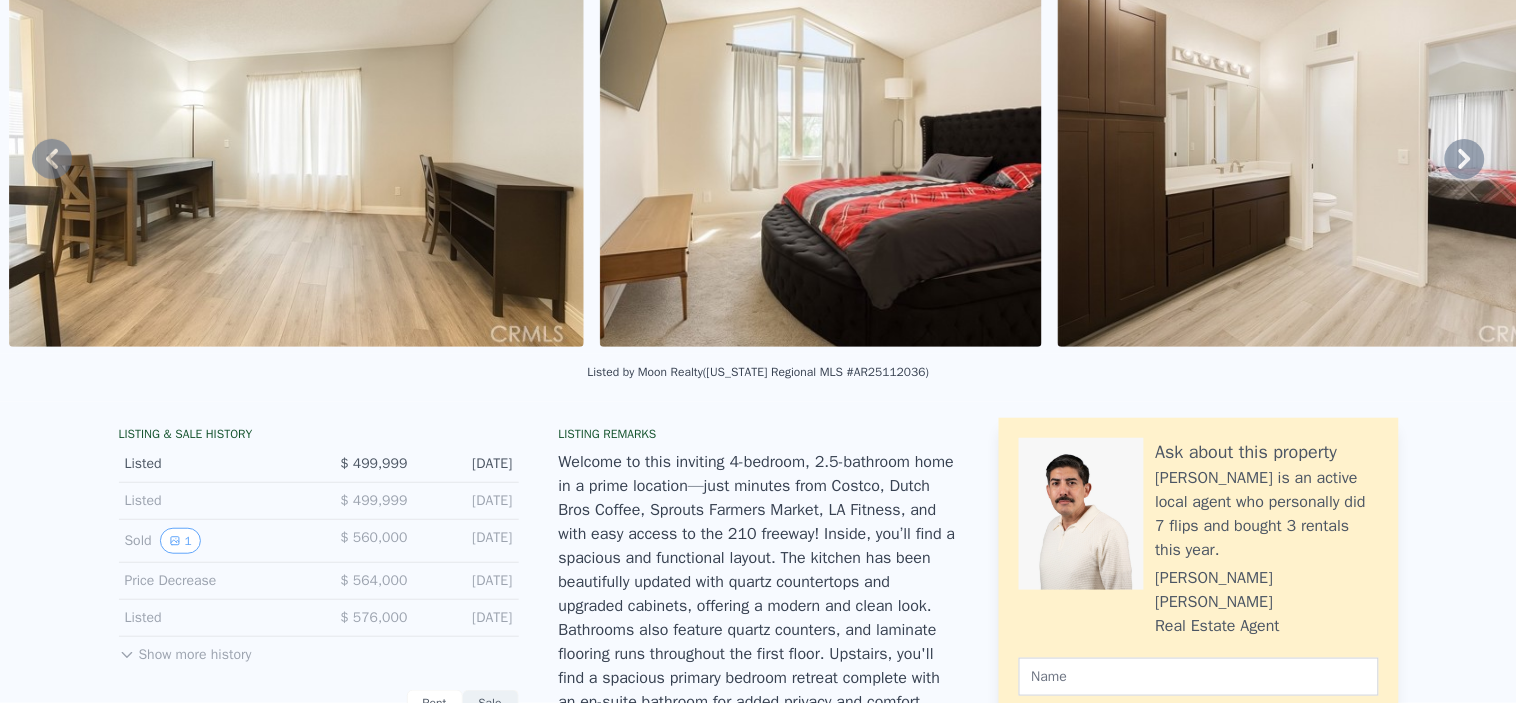 scroll, scrollTop: 6, scrollLeft: 0, axis: vertical 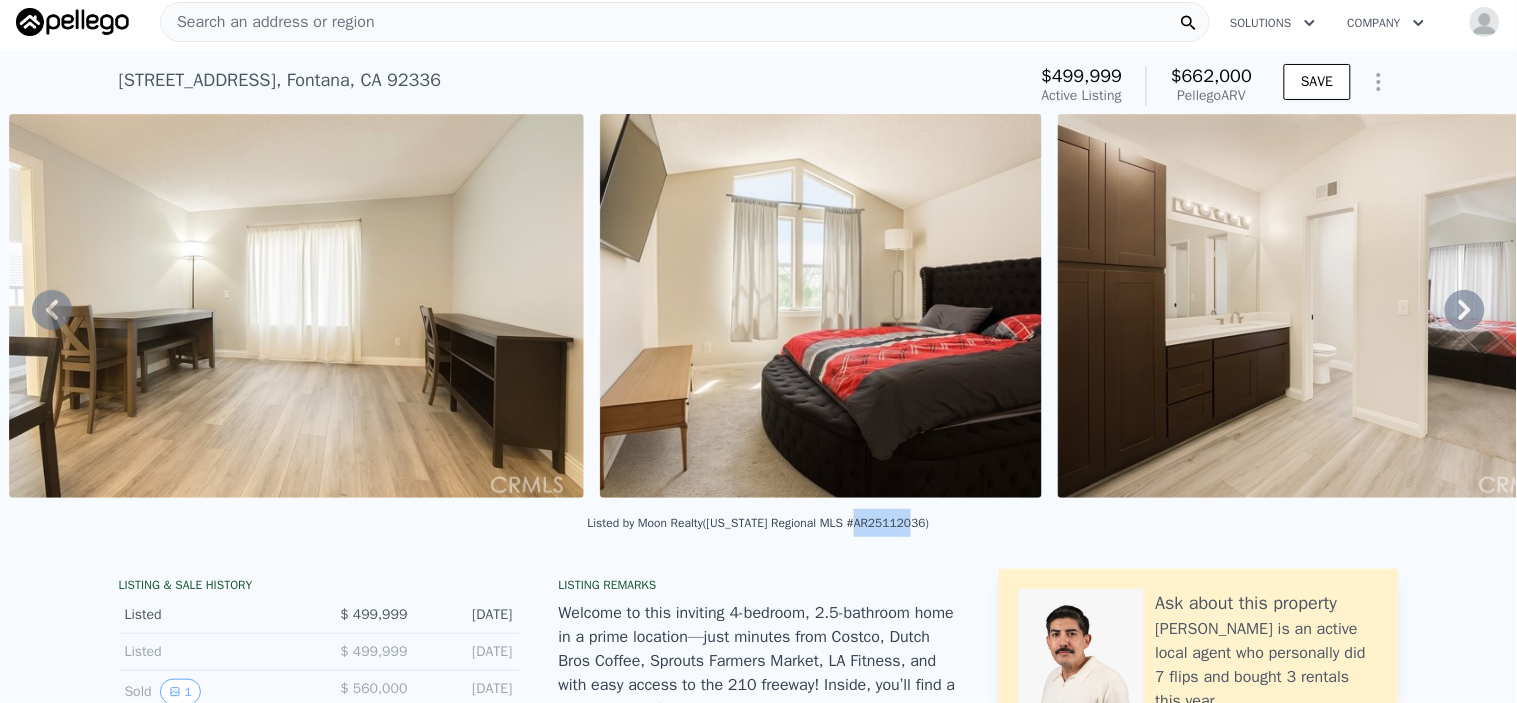 drag, startPoint x: 836, startPoint y: 544, endPoint x: 883, endPoint y: 536, distance: 47.67599 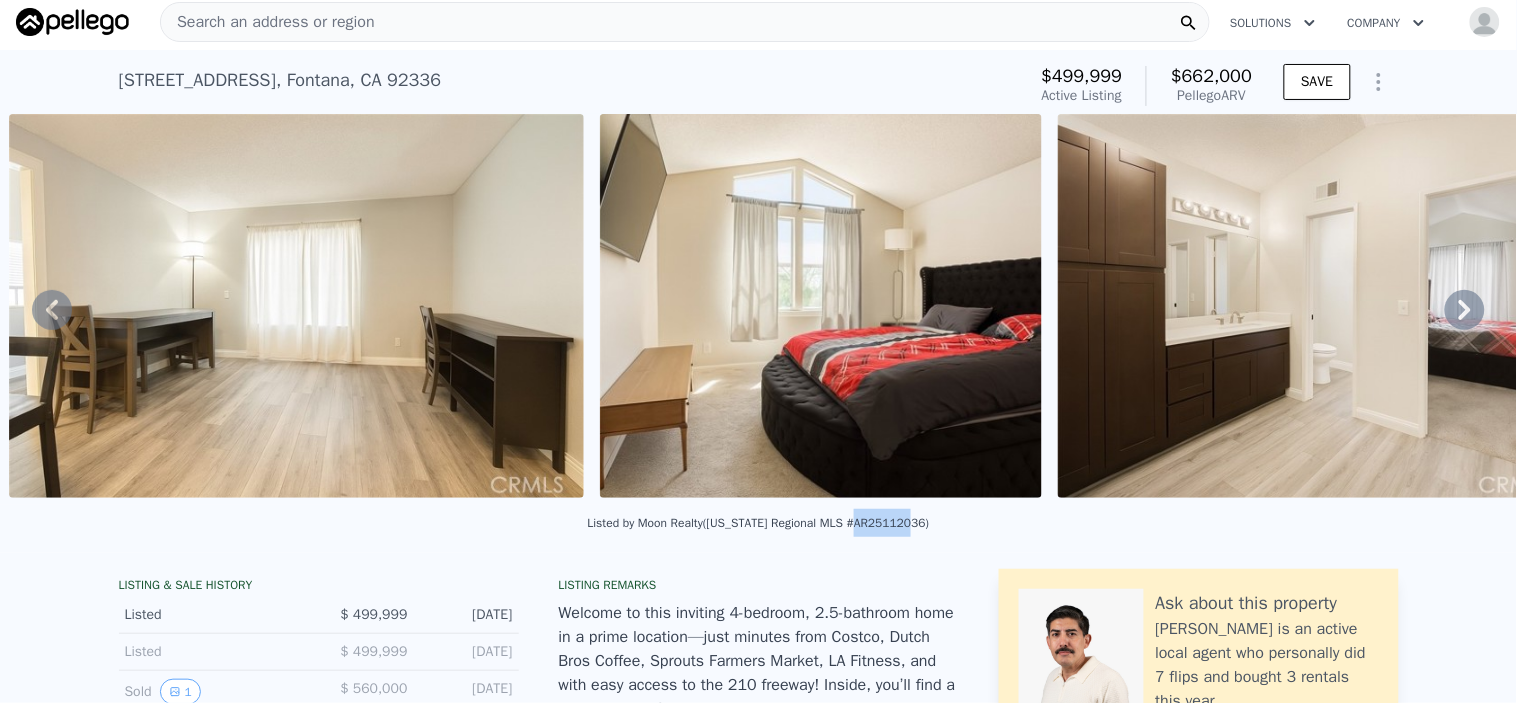 click on "Listed by Moon Realty  ([US_STATE] Regional MLS #AR25112036)" at bounding box center (759, 523) 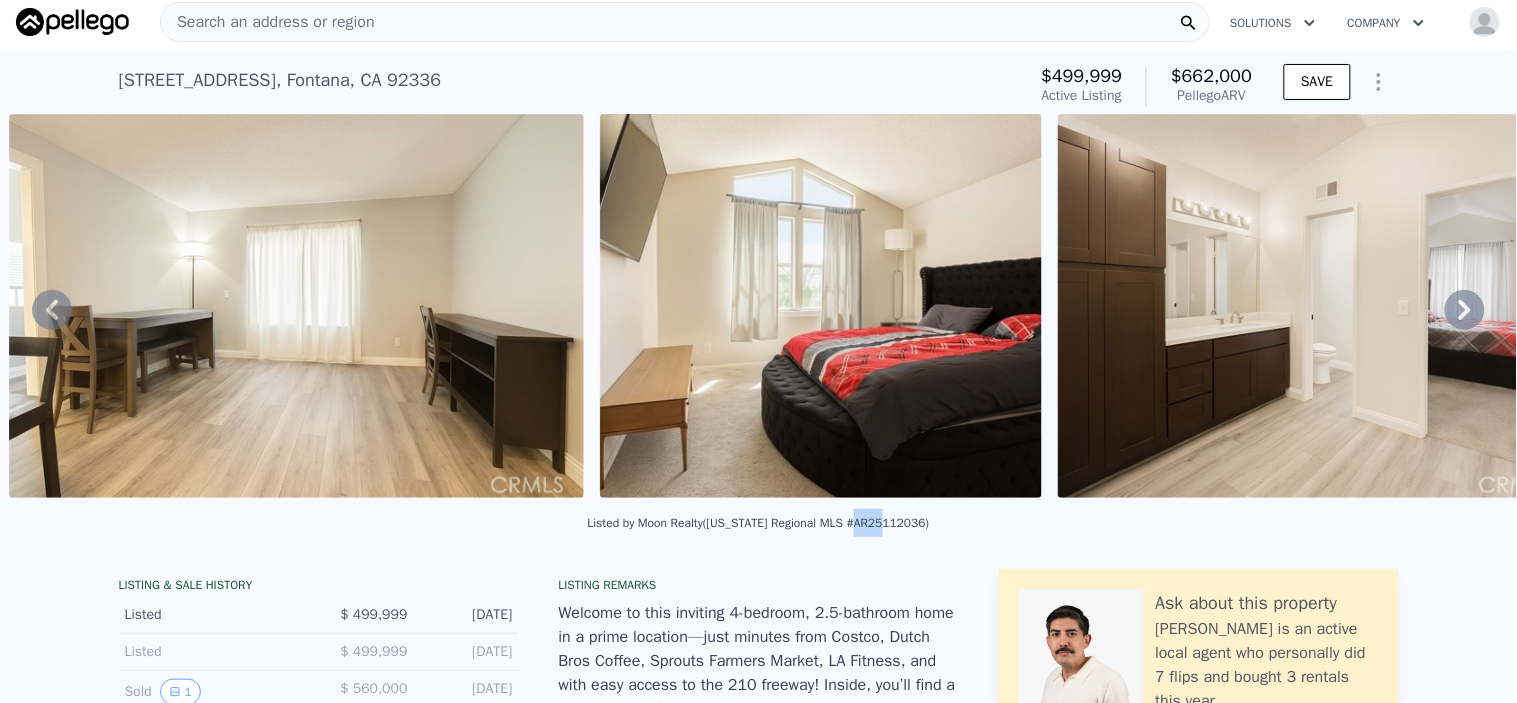 drag, startPoint x: 837, startPoint y: 535, endPoint x: 863, endPoint y: 536, distance: 26.019224 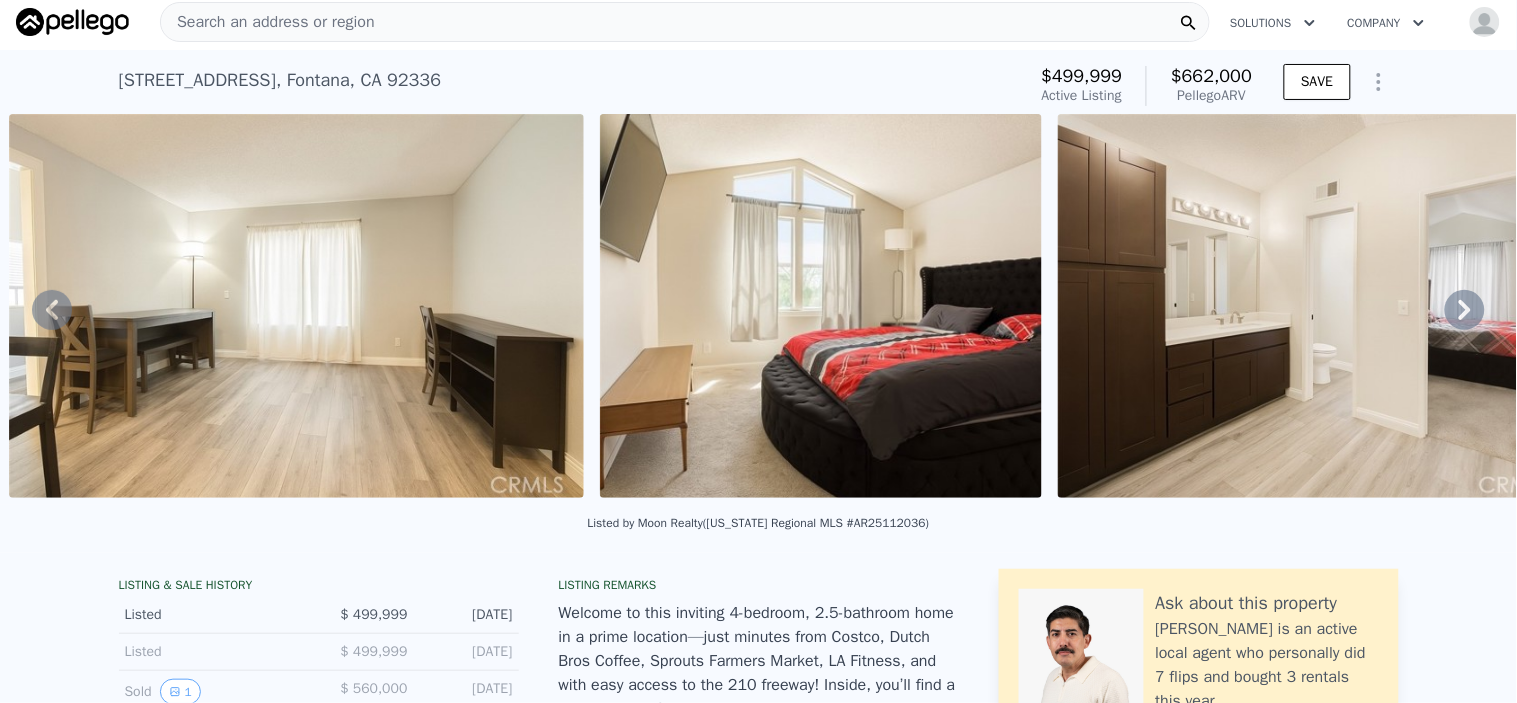 drag, startPoint x: 843, startPoint y: 536, endPoint x: 915, endPoint y: 538, distance: 72.02777 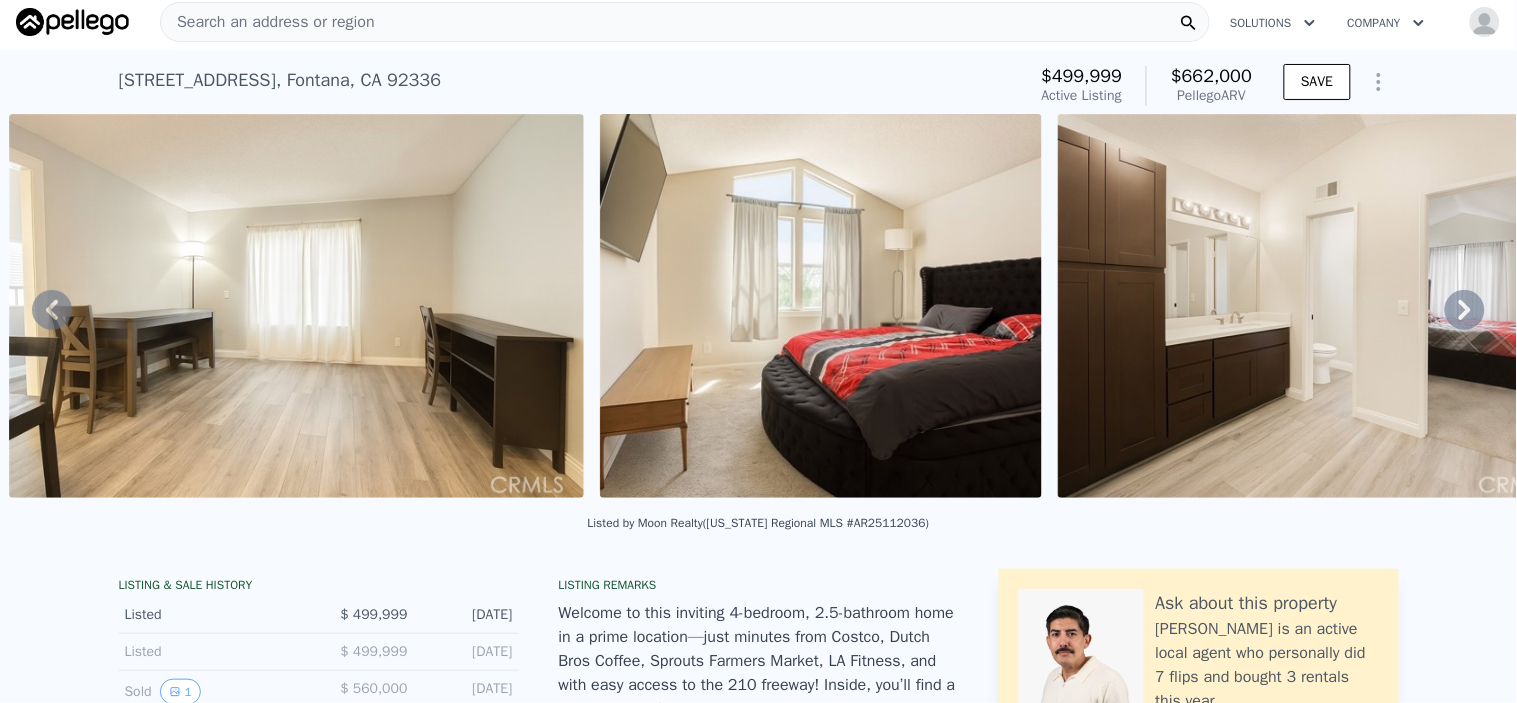 copy on "AR25112036)" 